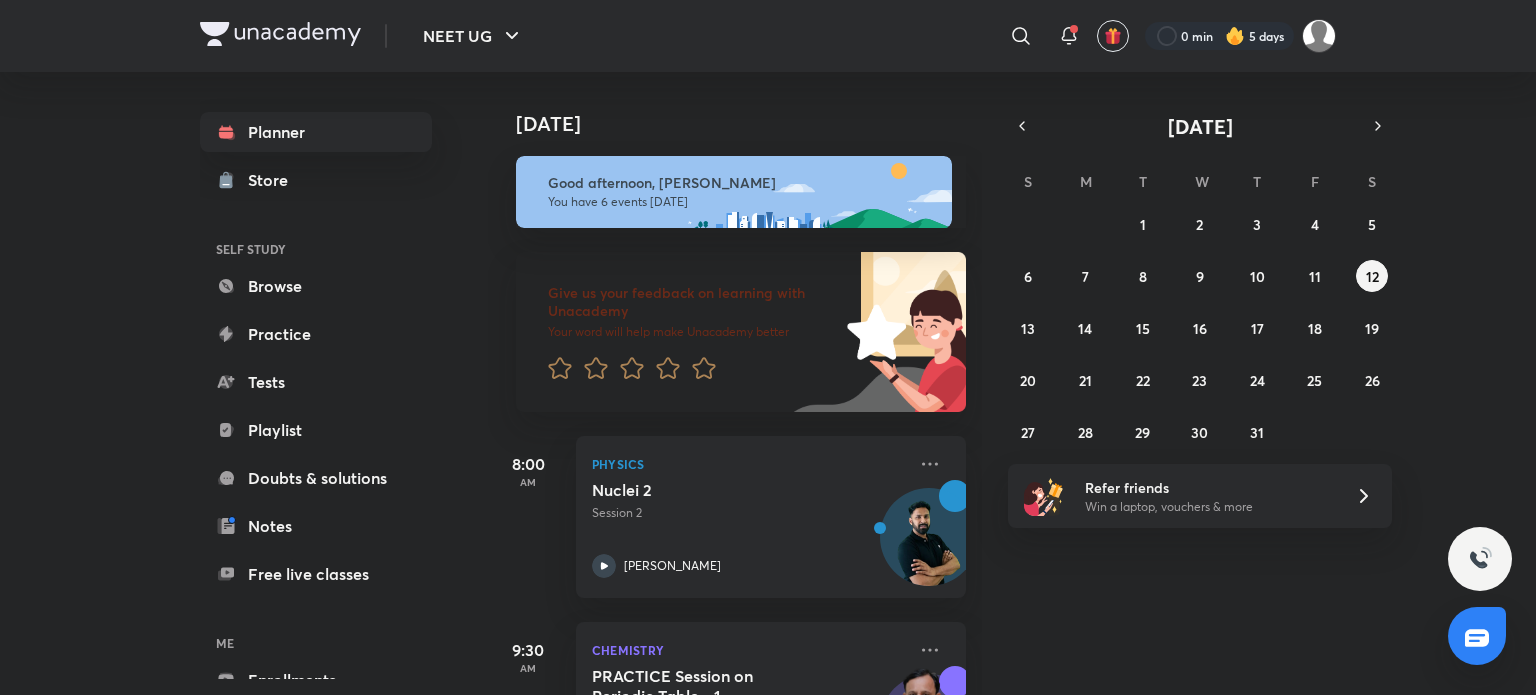 scroll, scrollTop: 0, scrollLeft: 0, axis: both 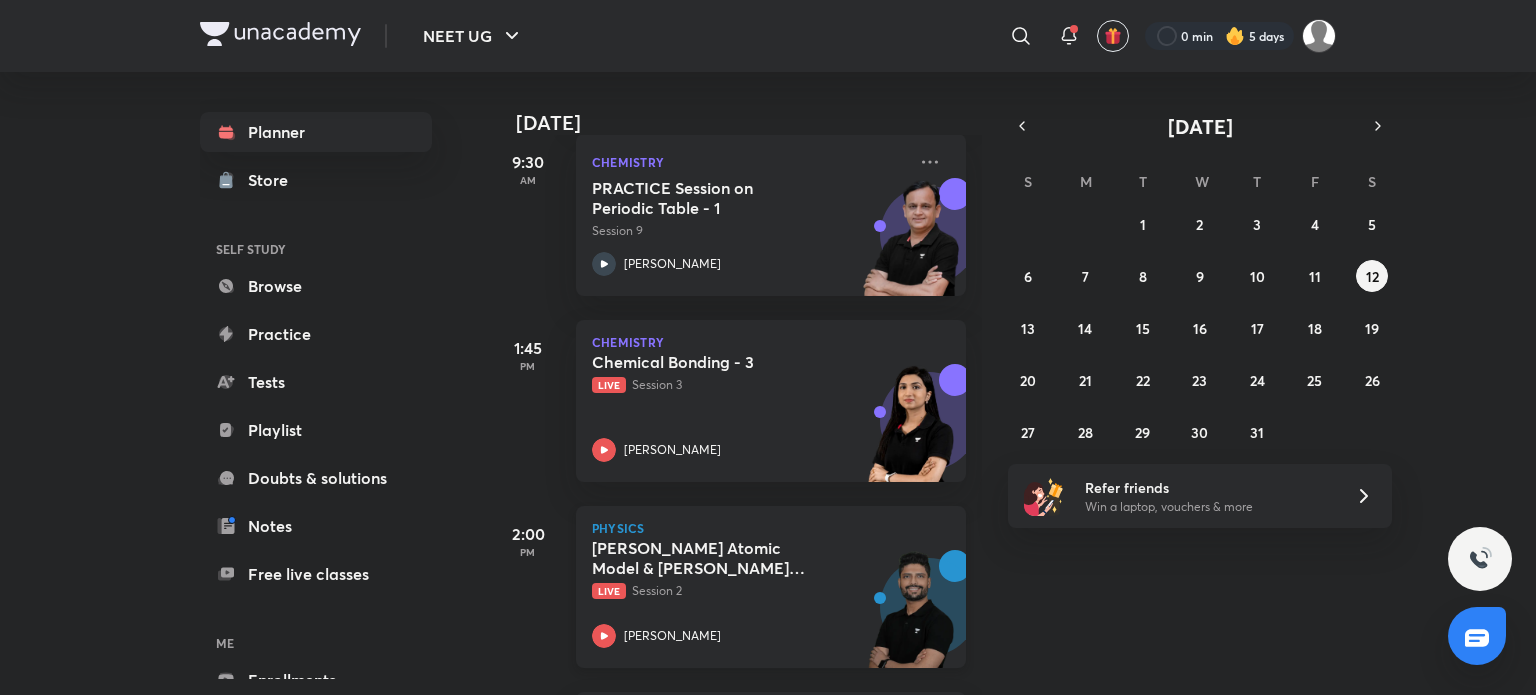 click on "Live Session 2" at bounding box center (749, 591) 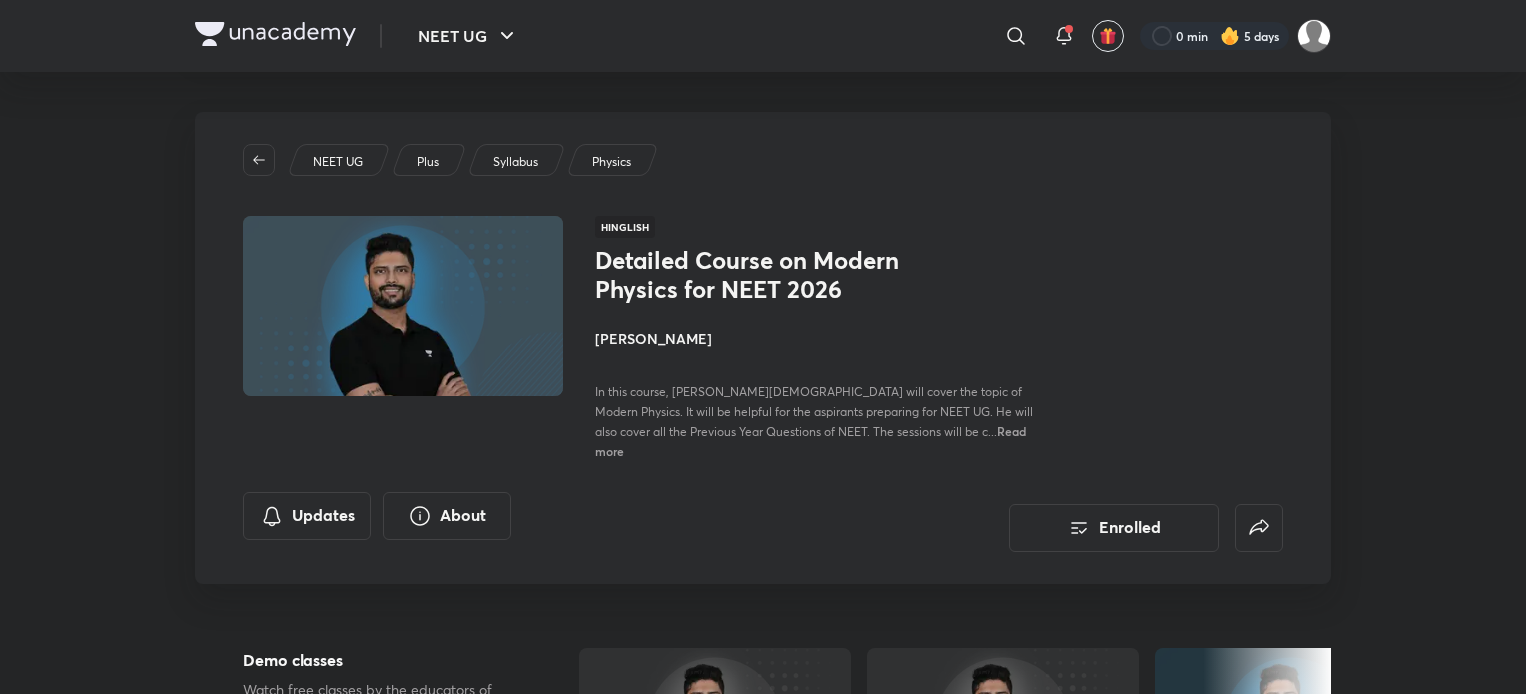 scroll, scrollTop: 0, scrollLeft: 0, axis: both 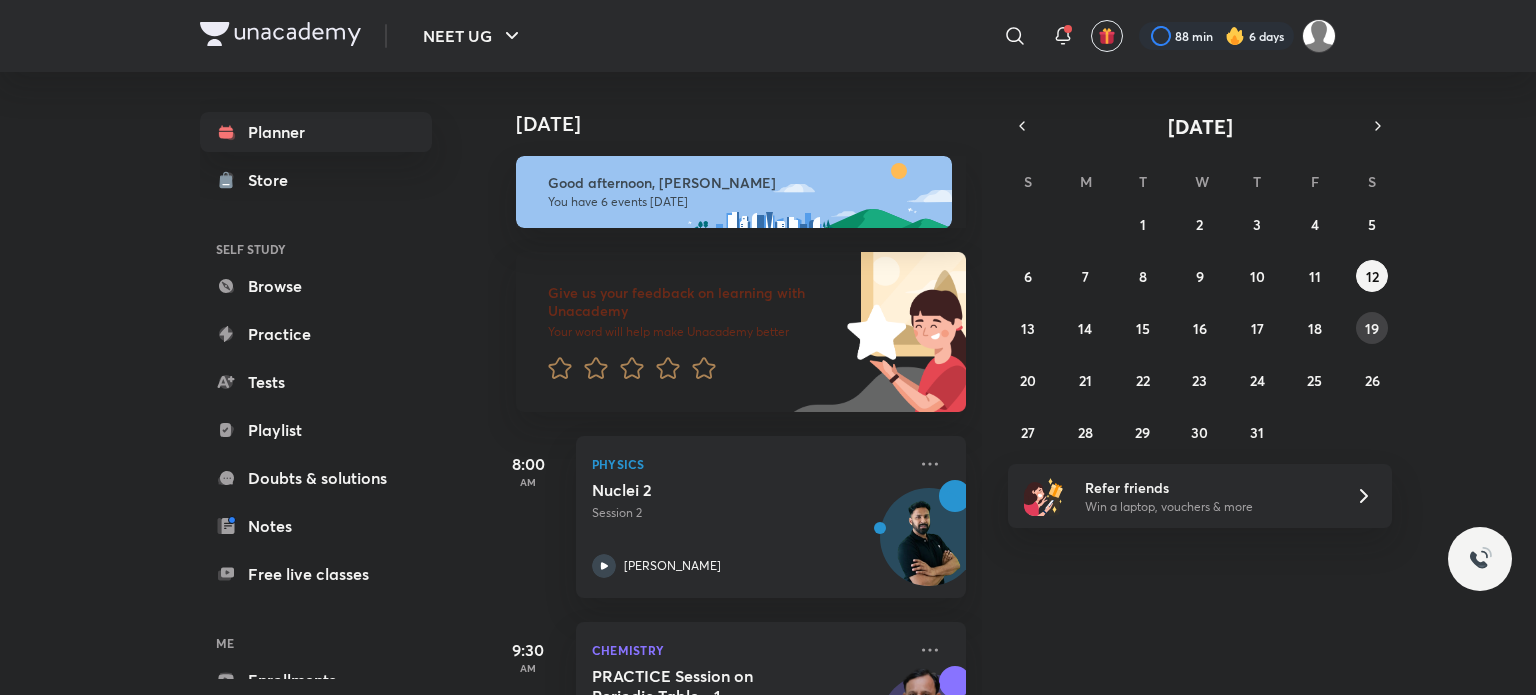 click on "19" at bounding box center [1372, 328] 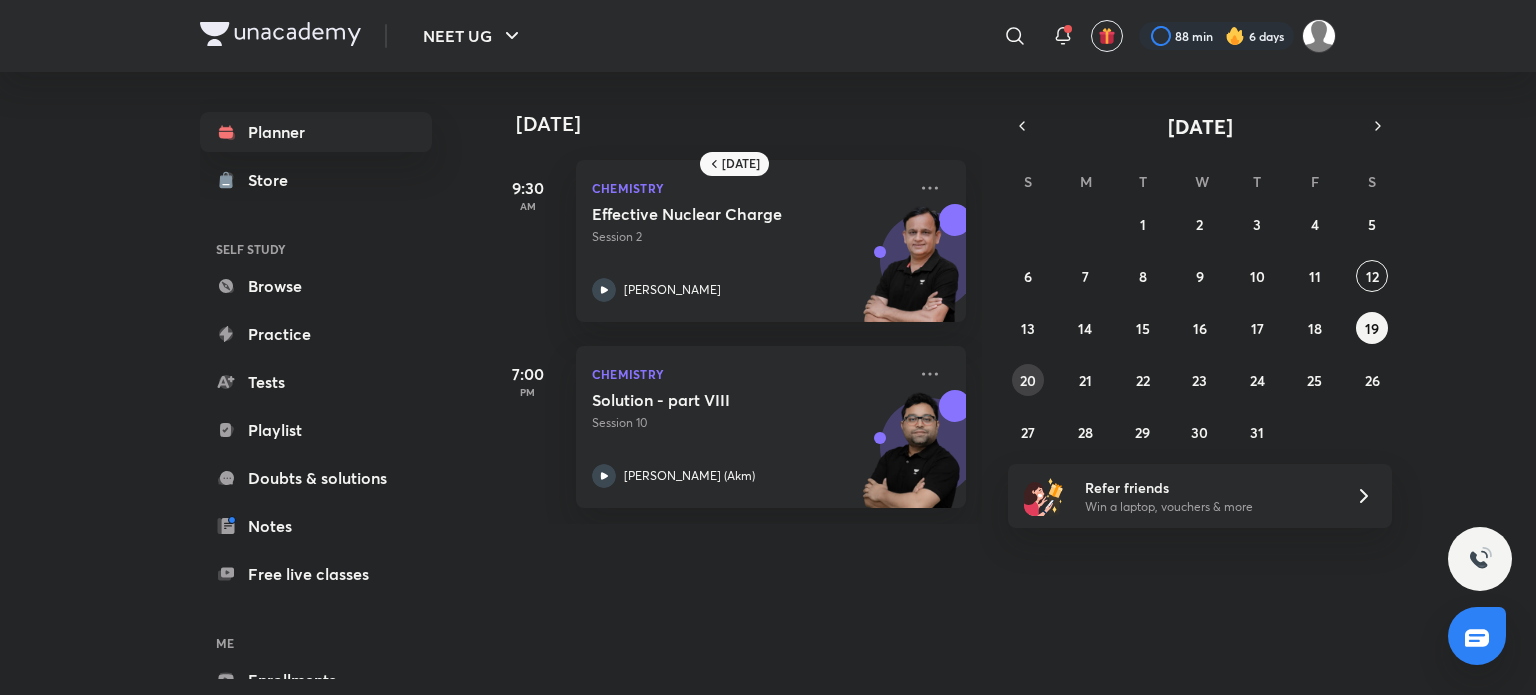 click on "20" at bounding box center (1028, 380) 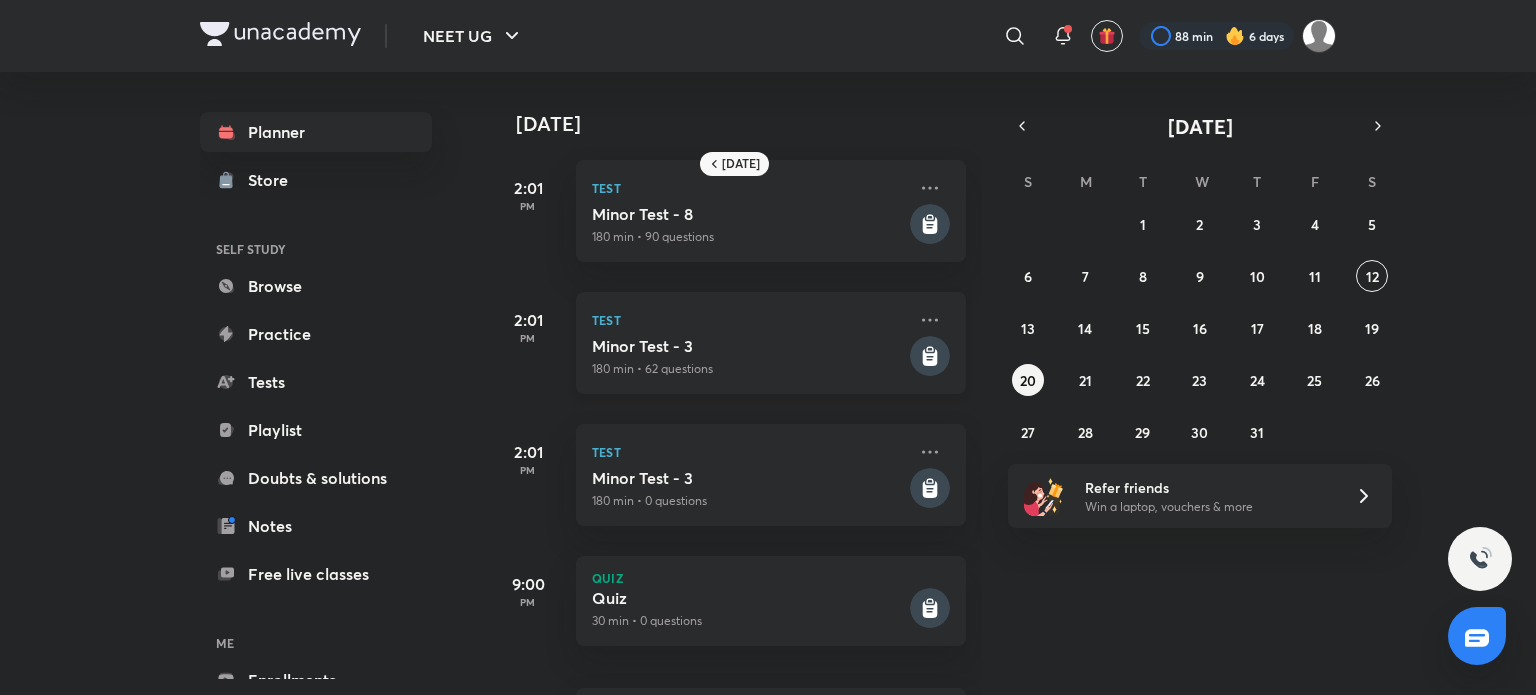 click on "180 min • 62 questions" at bounding box center [749, 369] 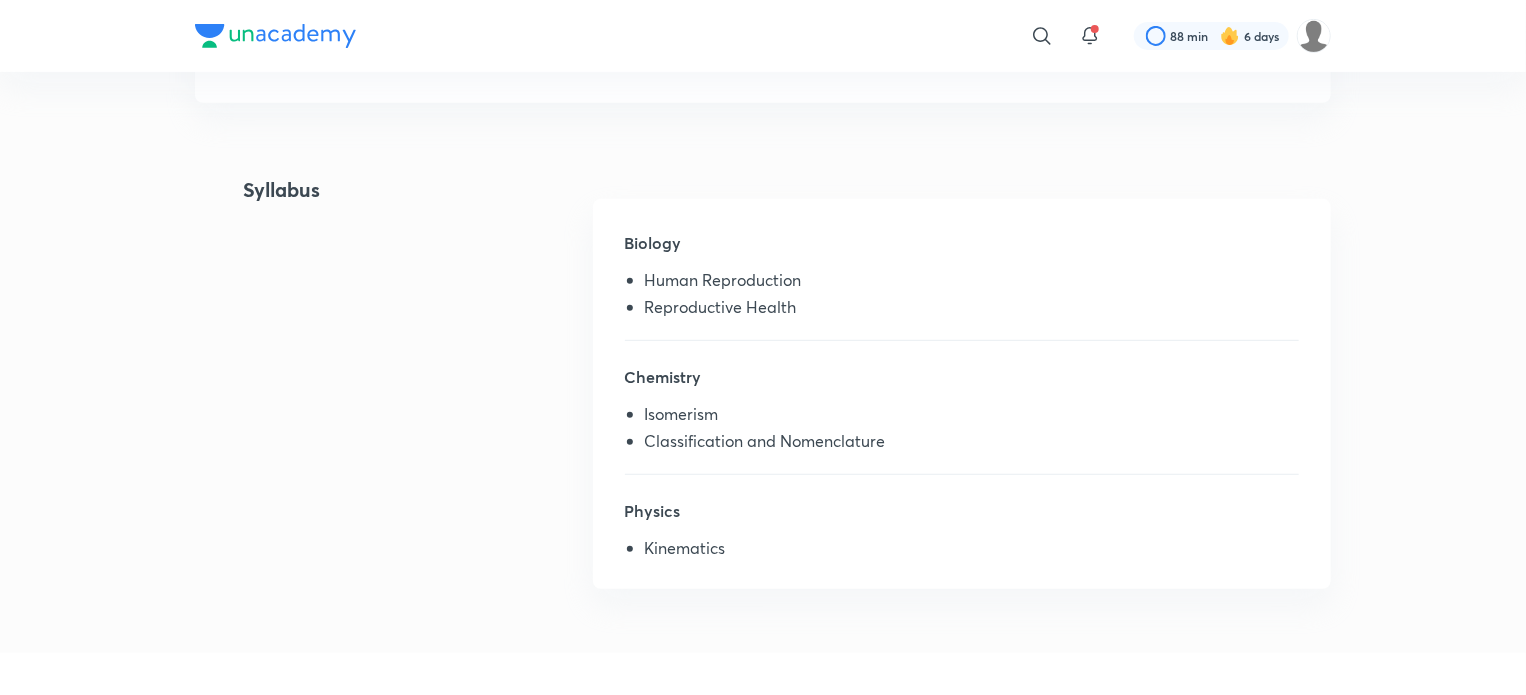 scroll, scrollTop: 388, scrollLeft: 0, axis: vertical 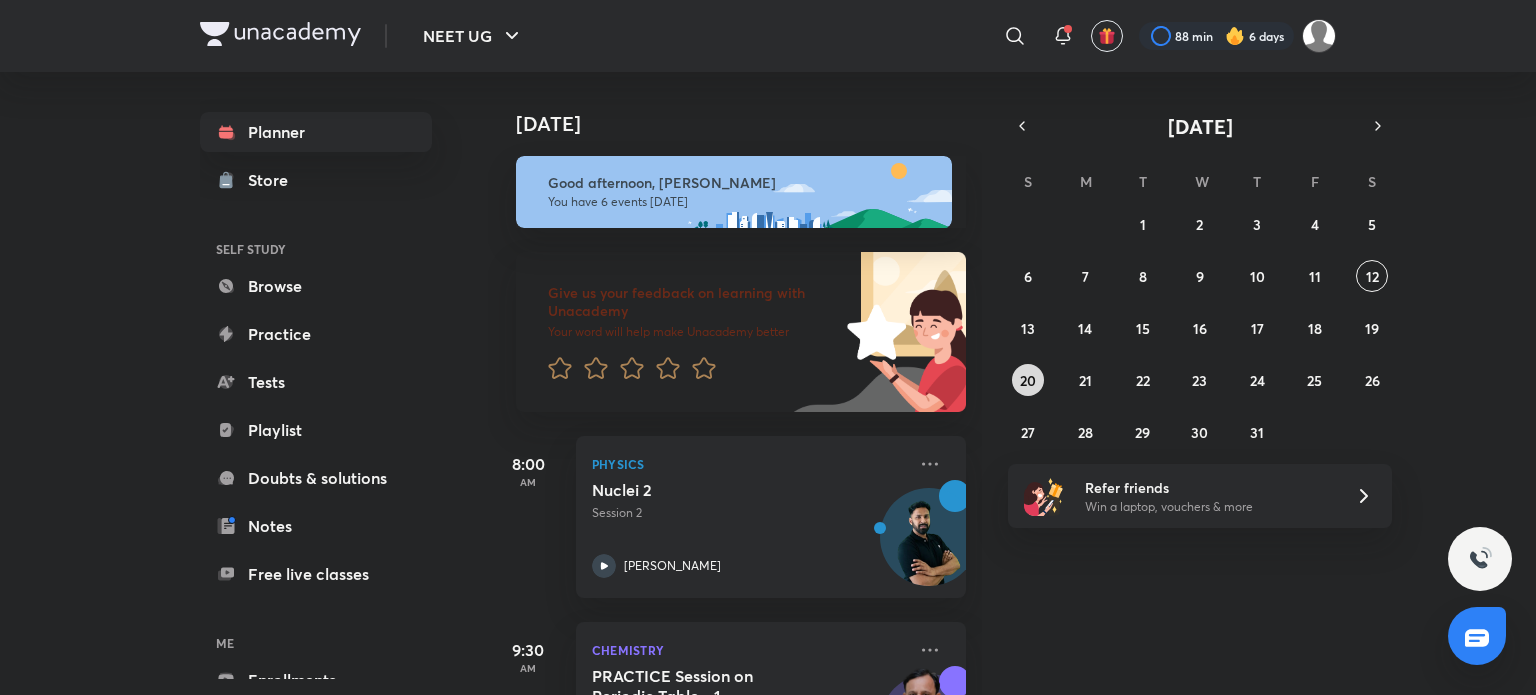 click on "20" at bounding box center (1028, 380) 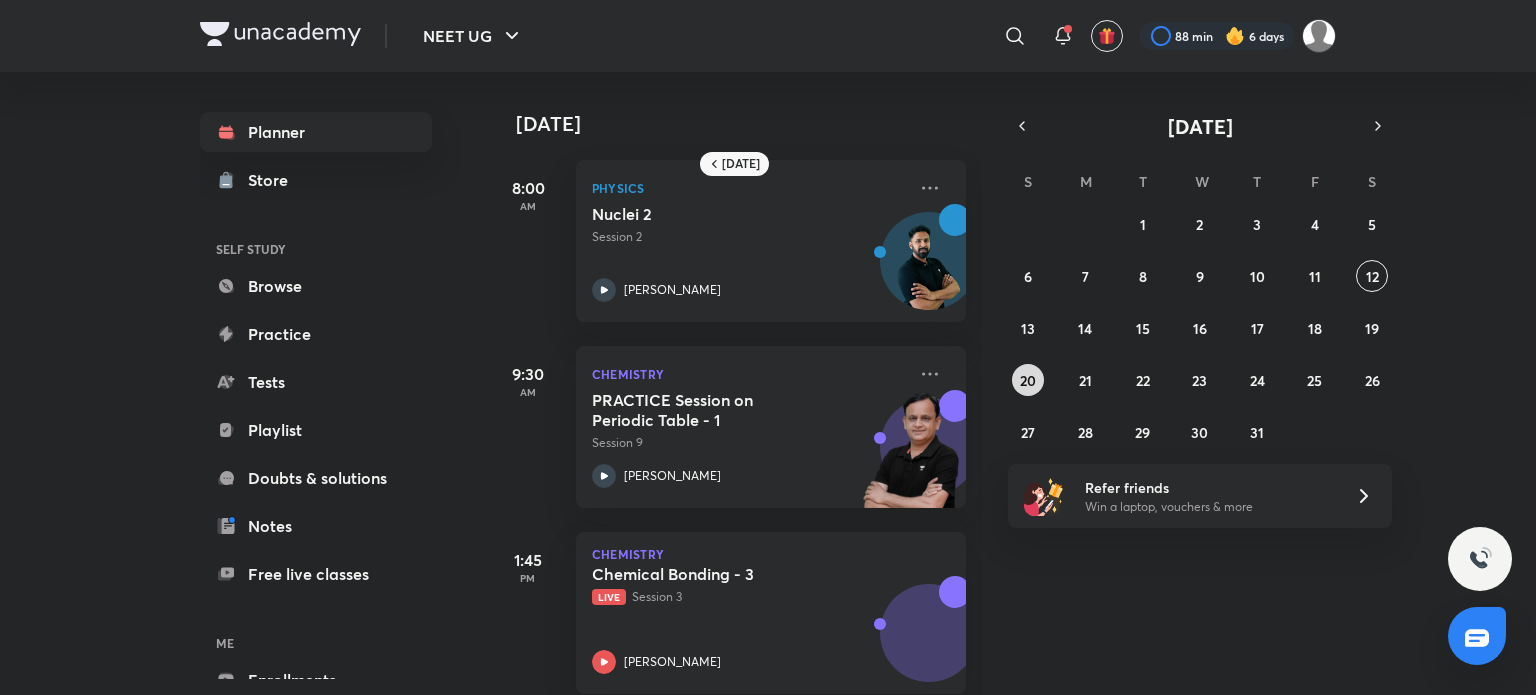 click on "20" at bounding box center (1028, 380) 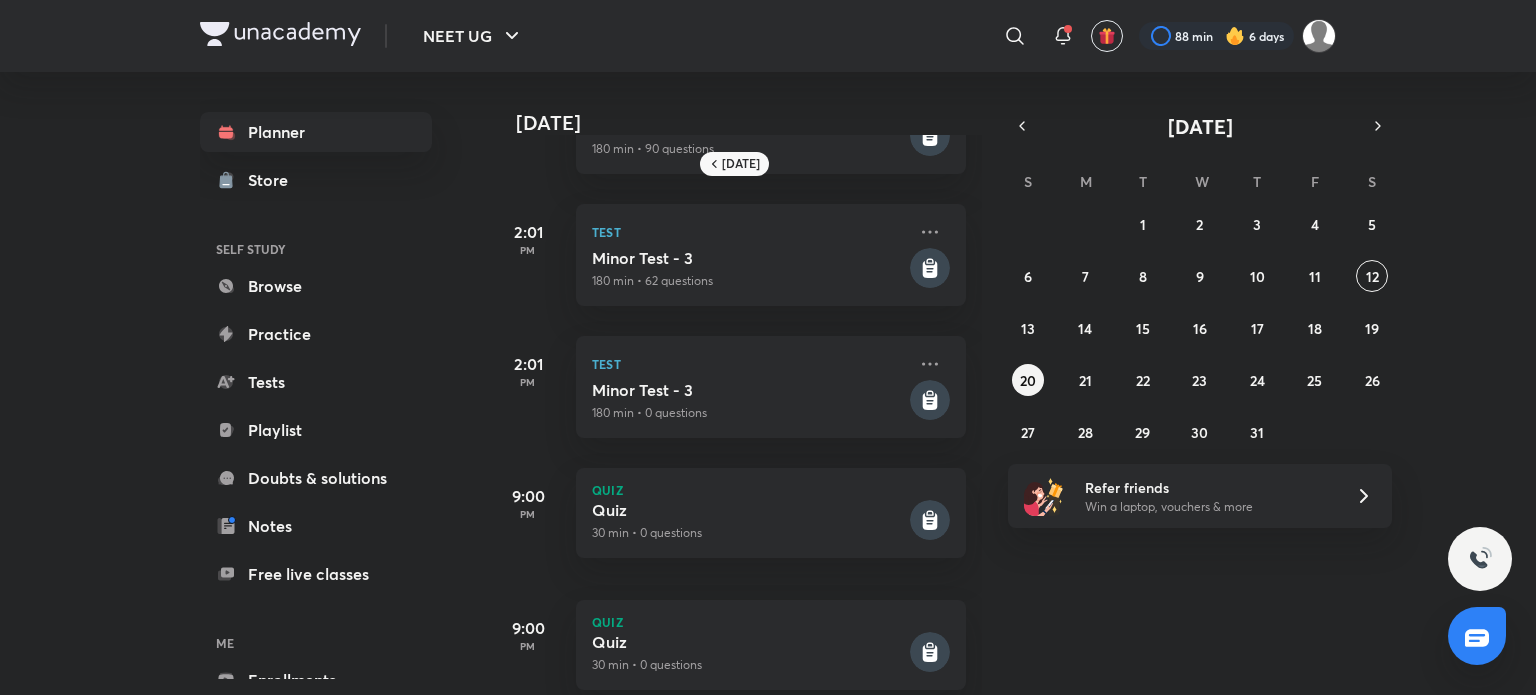 scroll, scrollTop: 90, scrollLeft: 0, axis: vertical 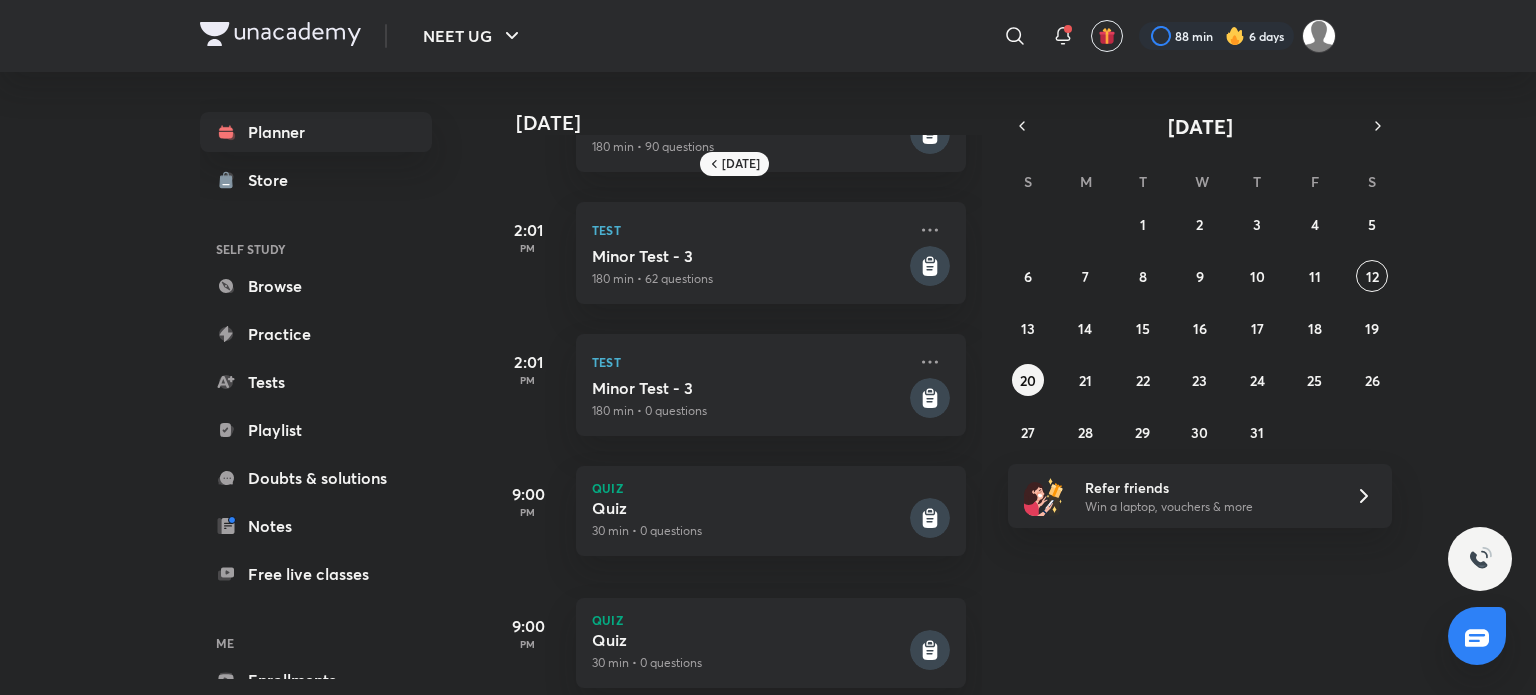 click on "9:00 PM Quiz Quiz 30 min • 0 questions" at bounding box center (727, 508) 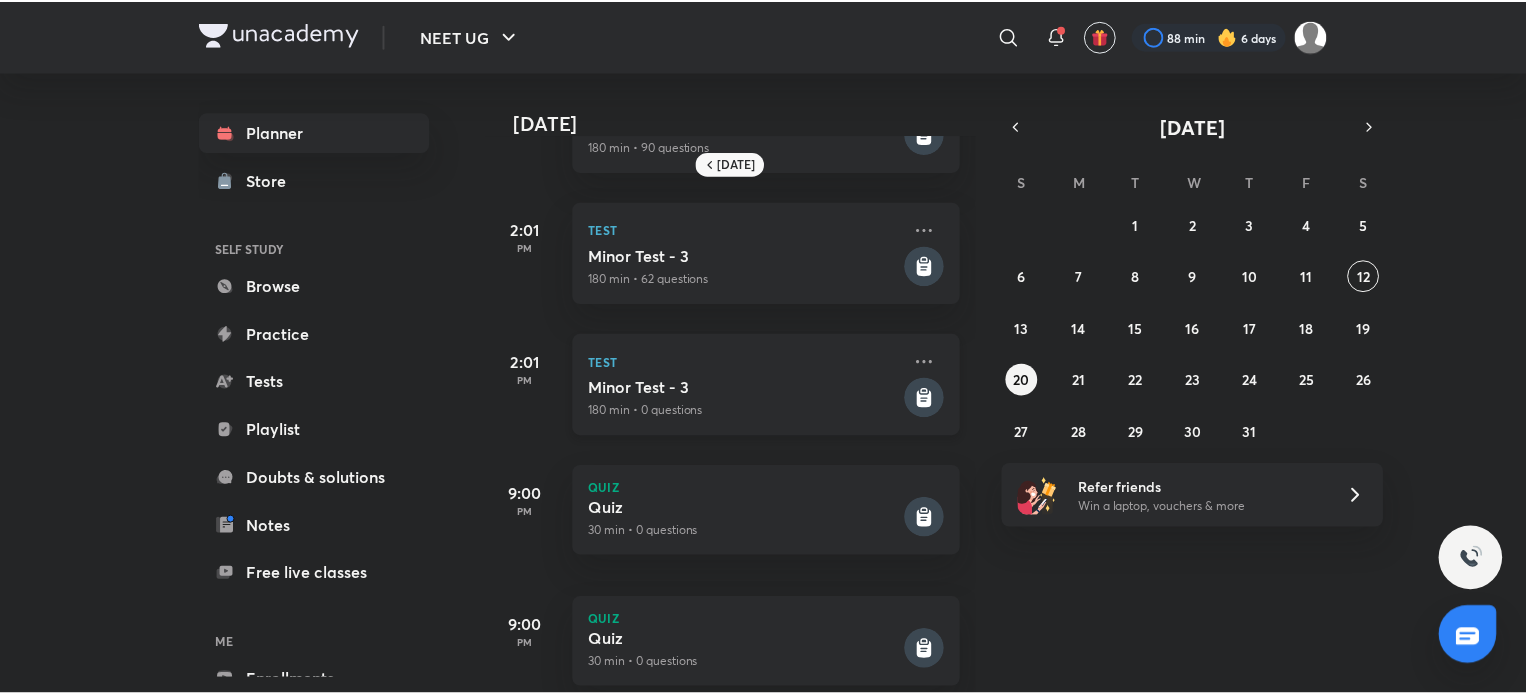 scroll, scrollTop: 132, scrollLeft: 0, axis: vertical 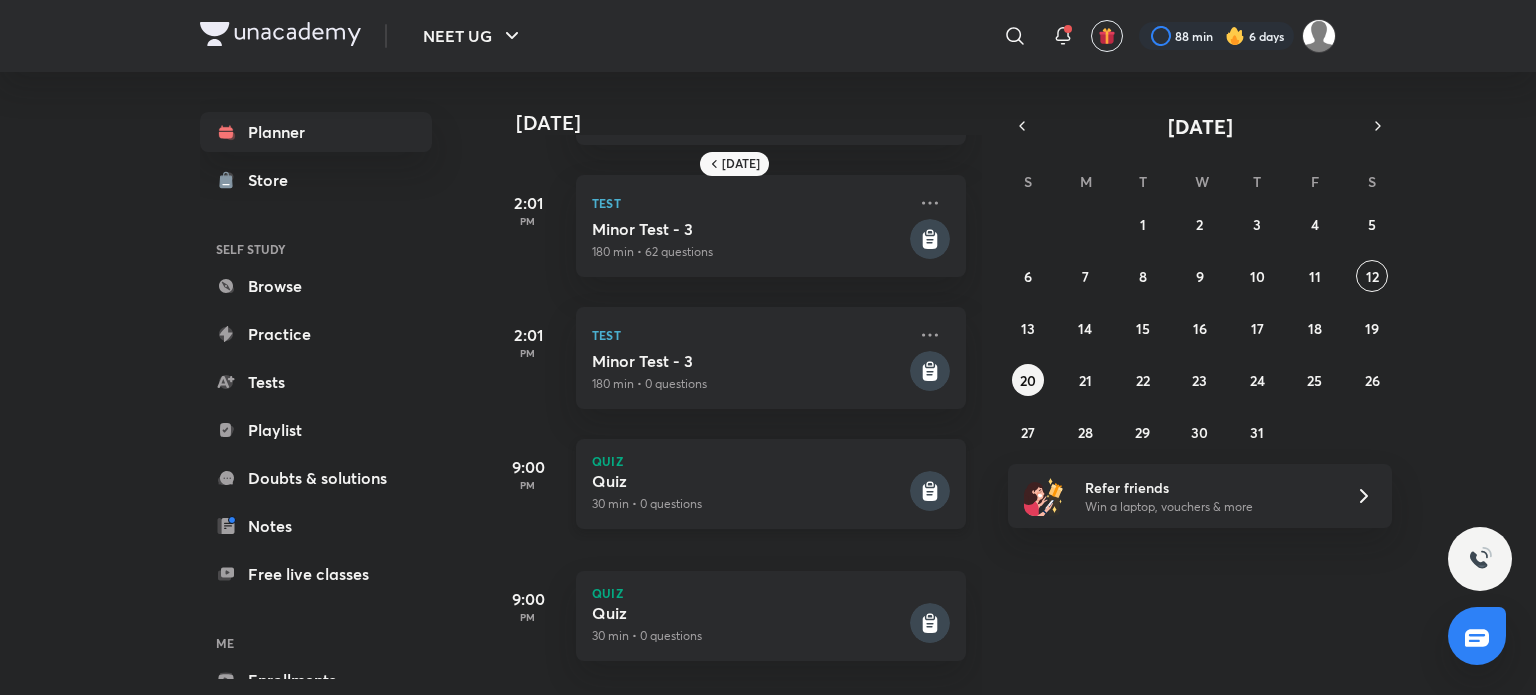 click on "30 min • 0 questions" at bounding box center [749, 504] 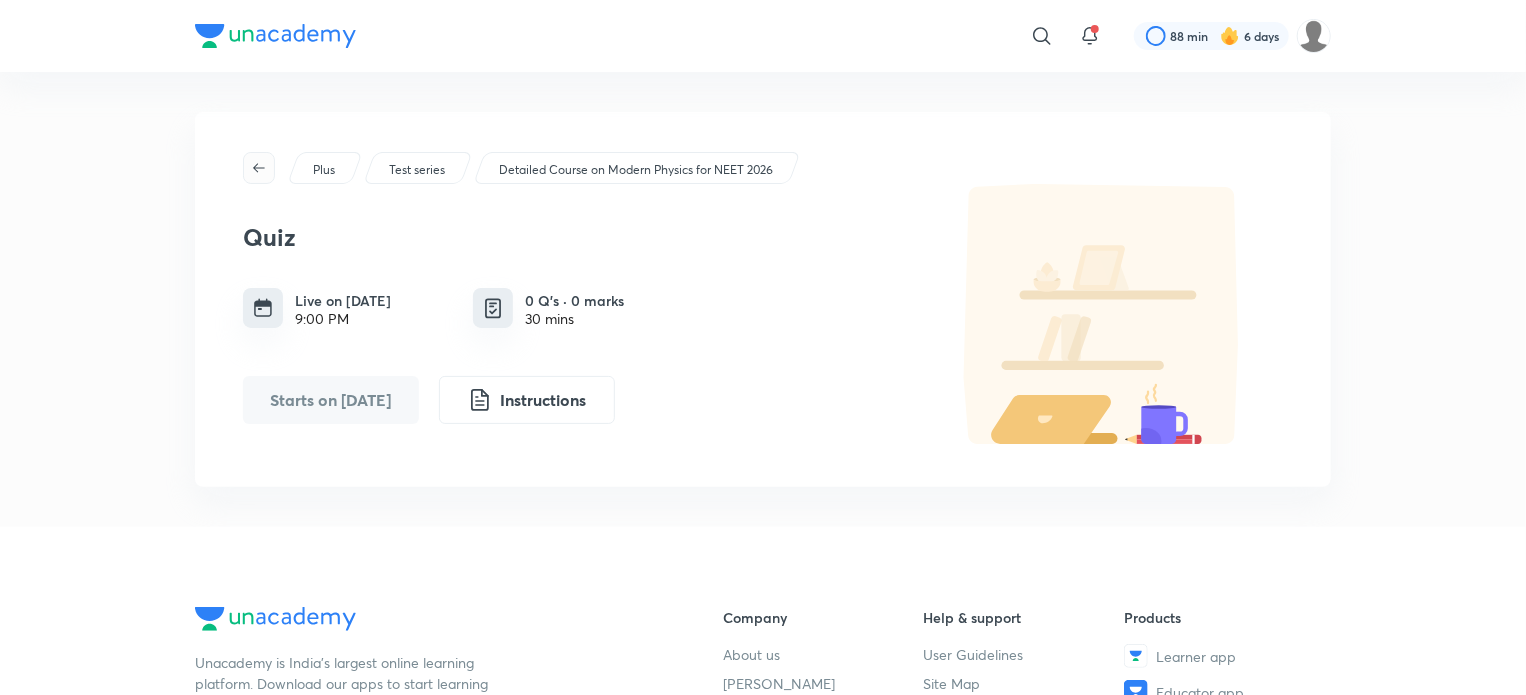 click at bounding box center (259, 168) 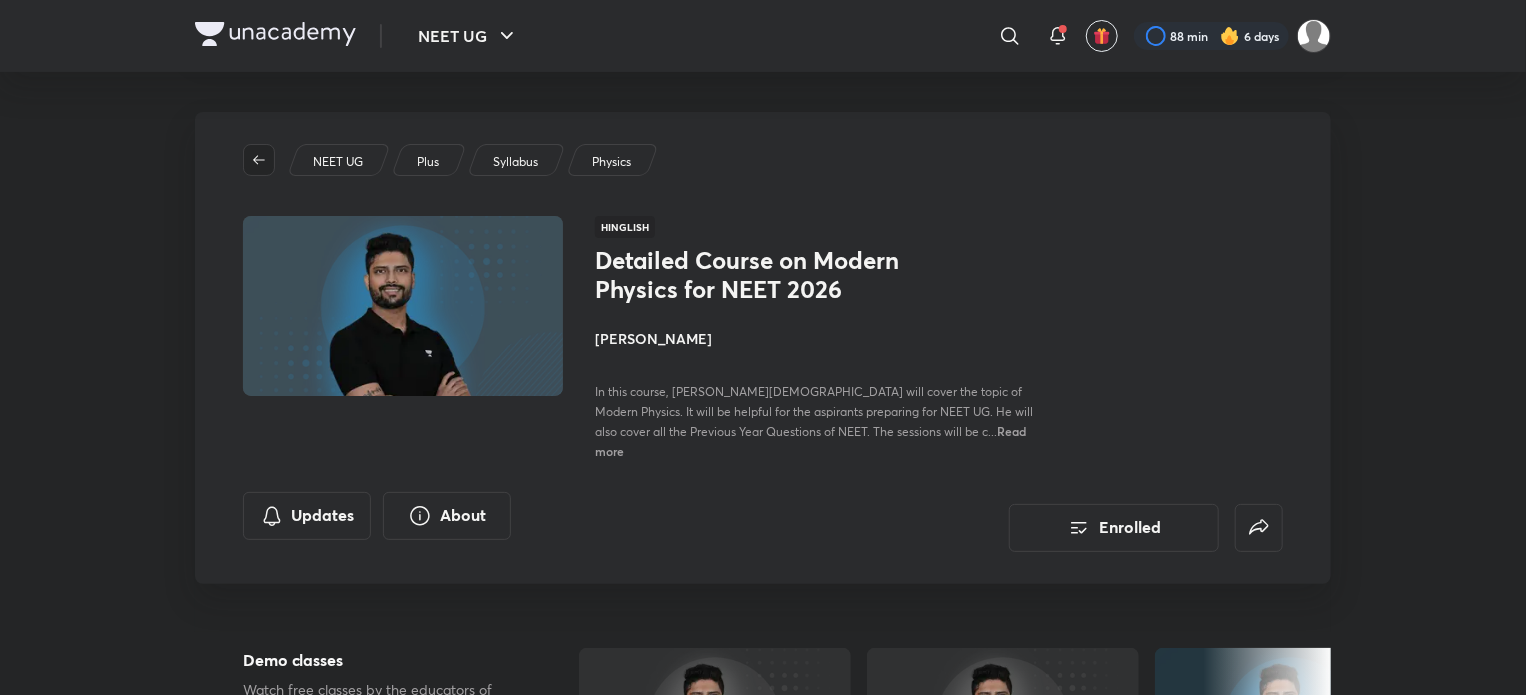 click 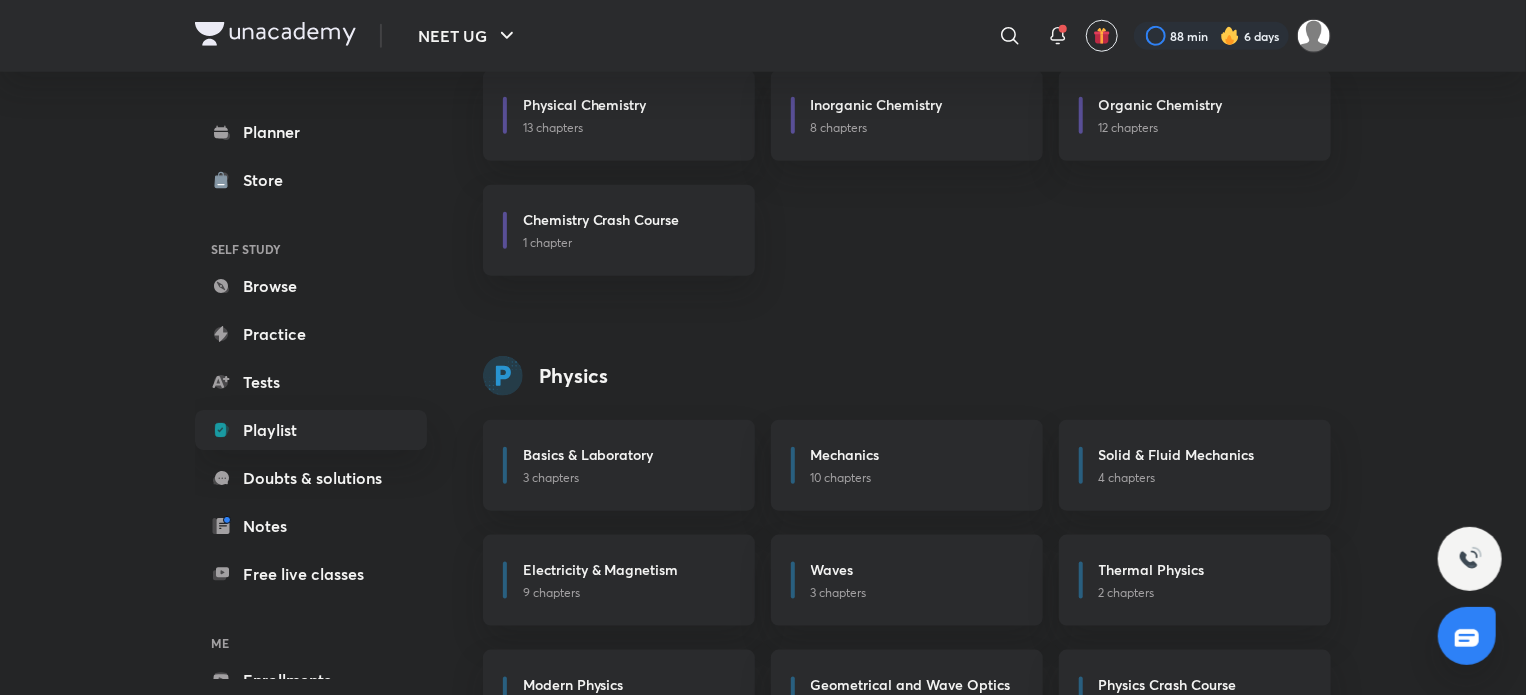 scroll, scrollTop: 984, scrollLeft: 0, axis: vertical 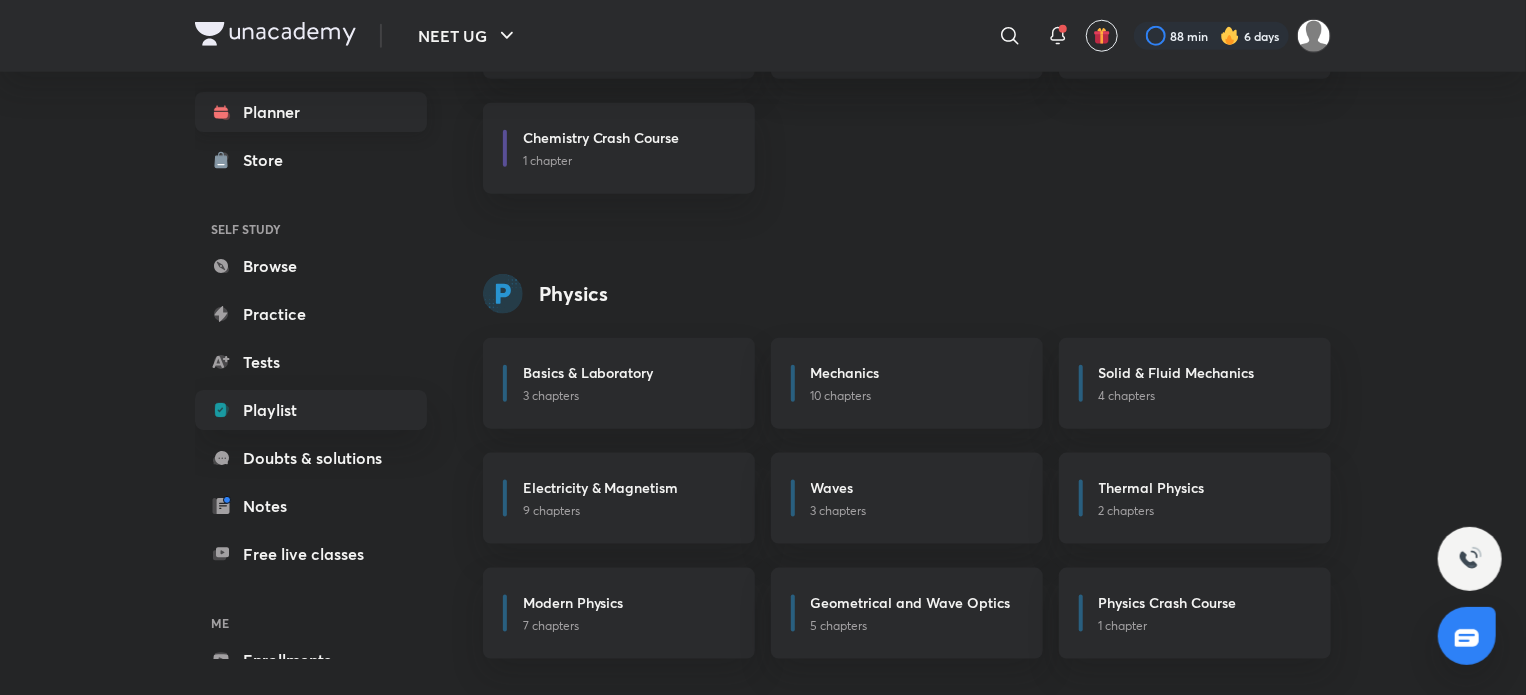 click on "Planner" at bounding box center (311, 112) 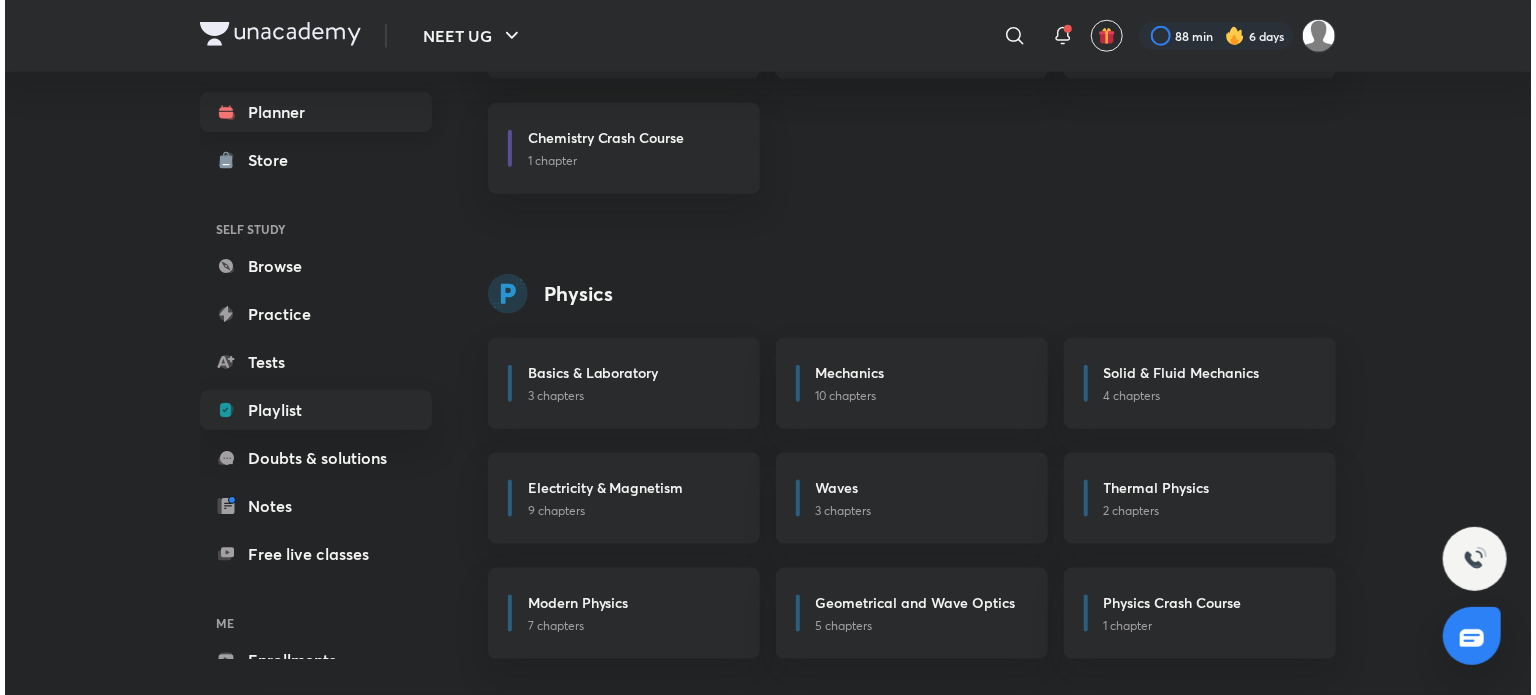 scroll, scrollTop: 0, scrollLeft: 0, axis: both 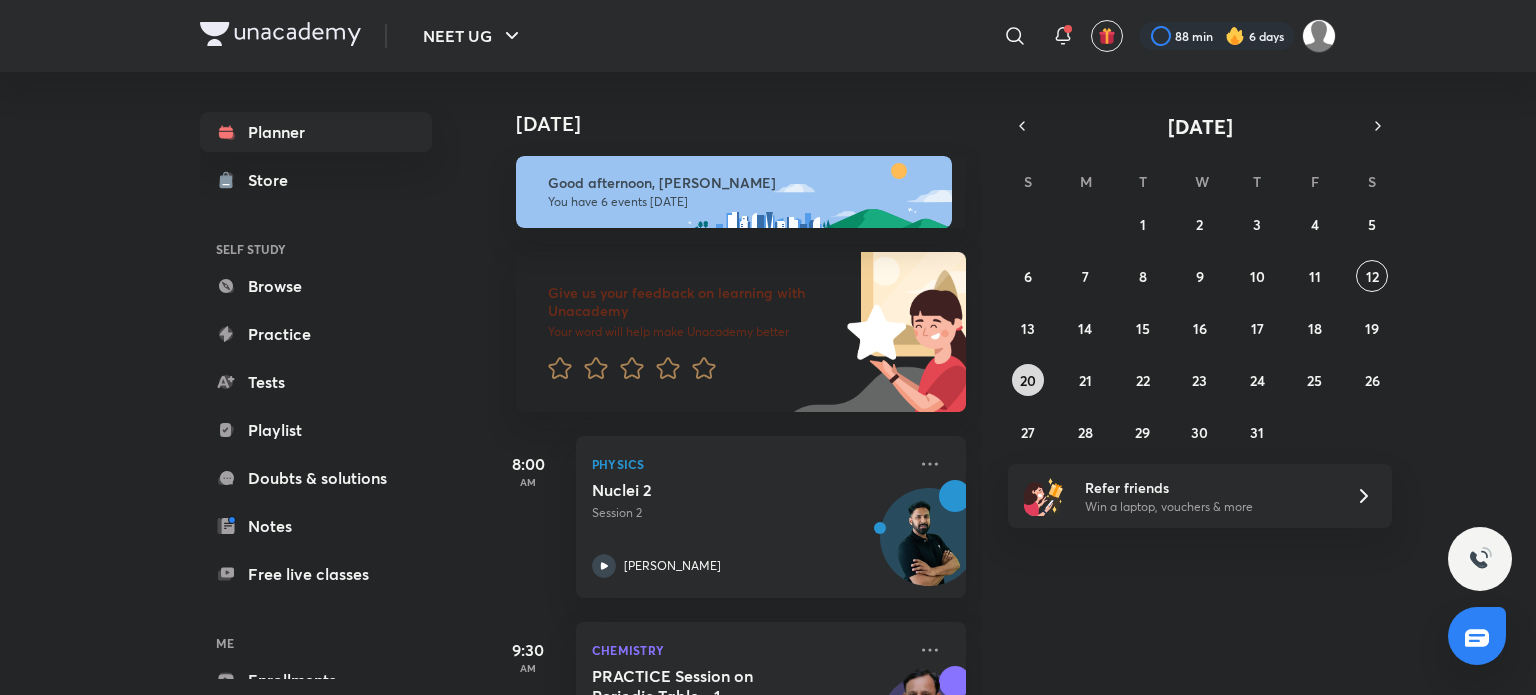 click on "20" at bounding box center (1028, 380) 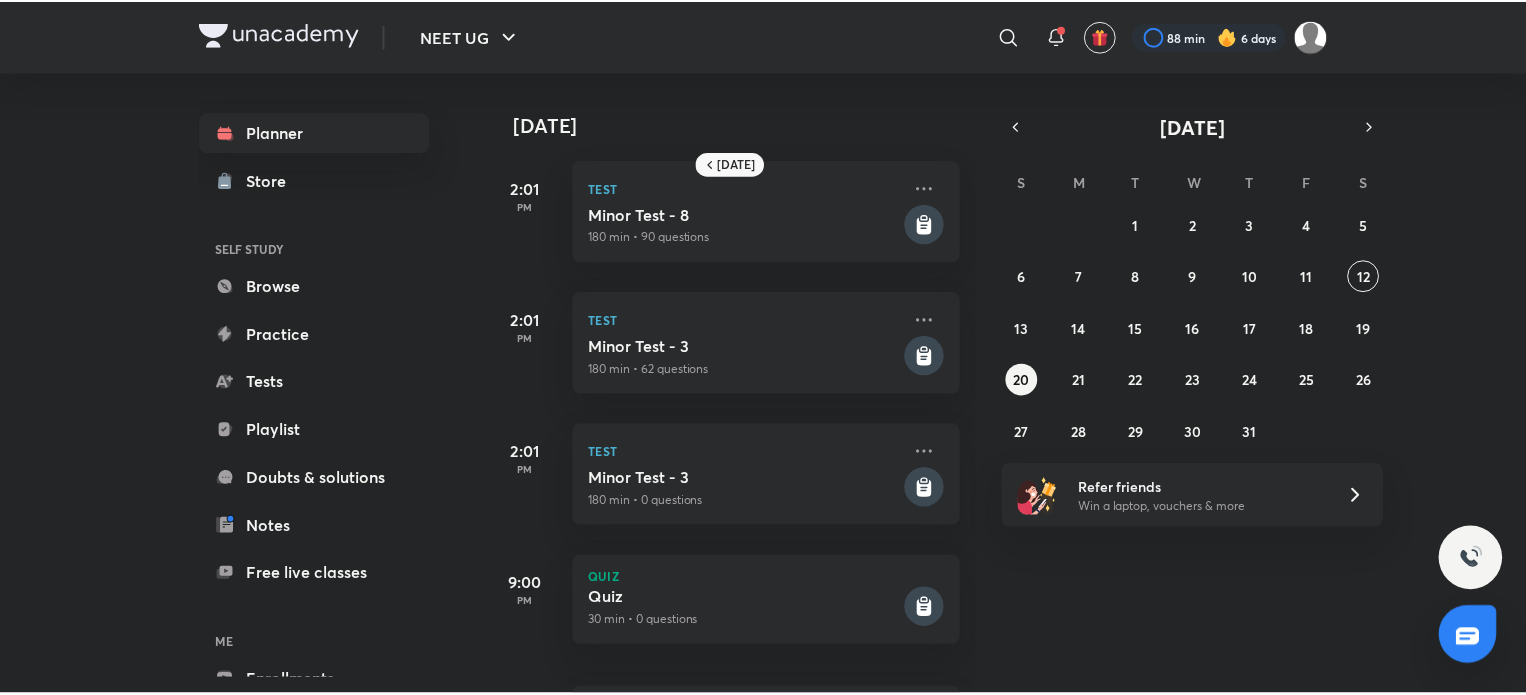 scroll, scrollTop: 132, scrollLeft: 0, axis: vertical 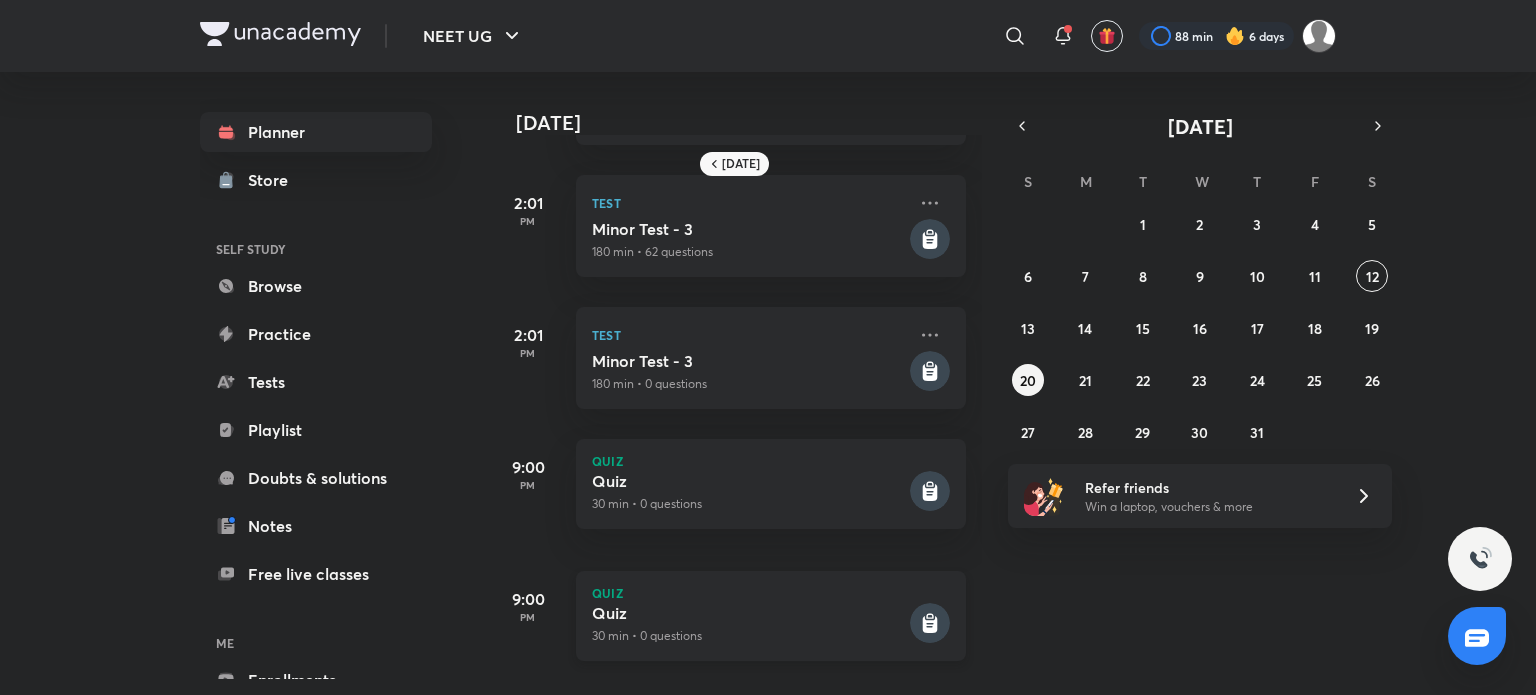 click on "30 min • 0 questions" at bounding box center [749, 636] 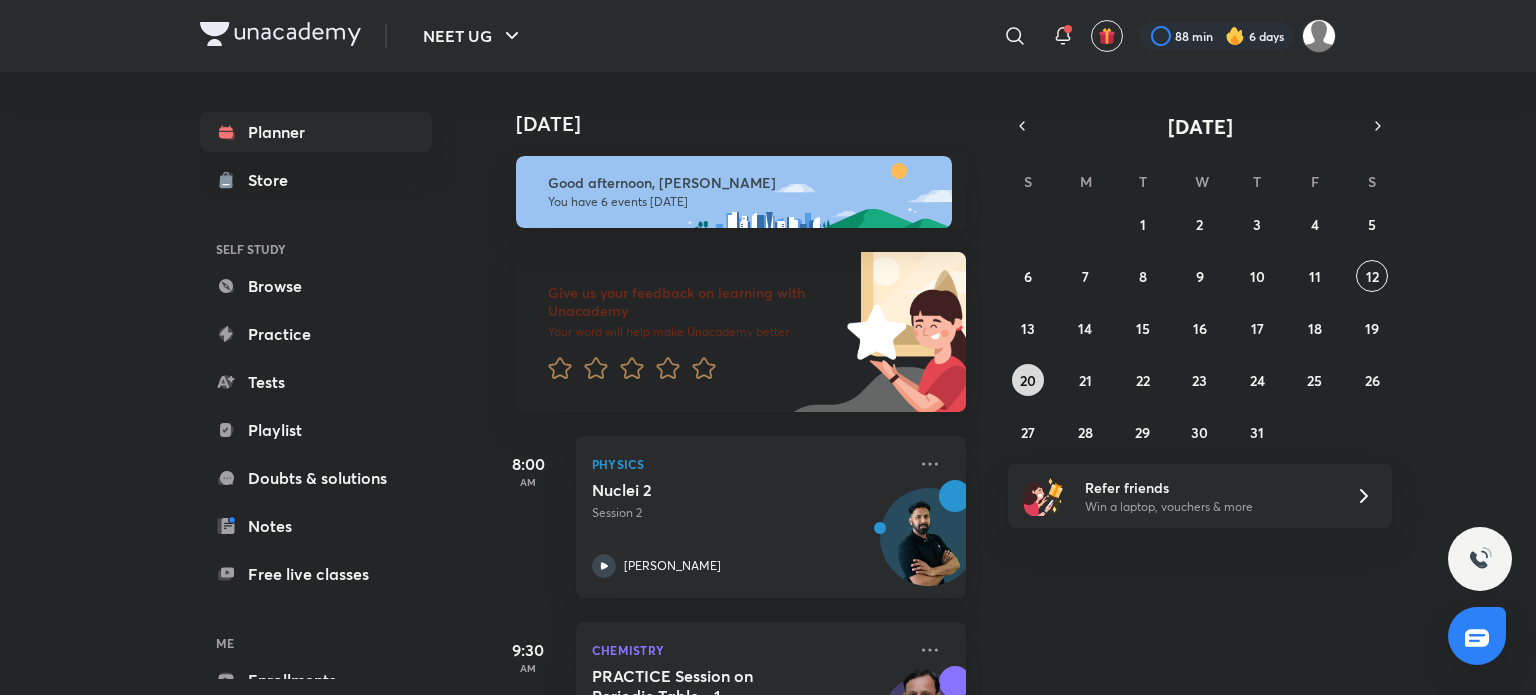 click on "20" at bounding box center [1028, 380] 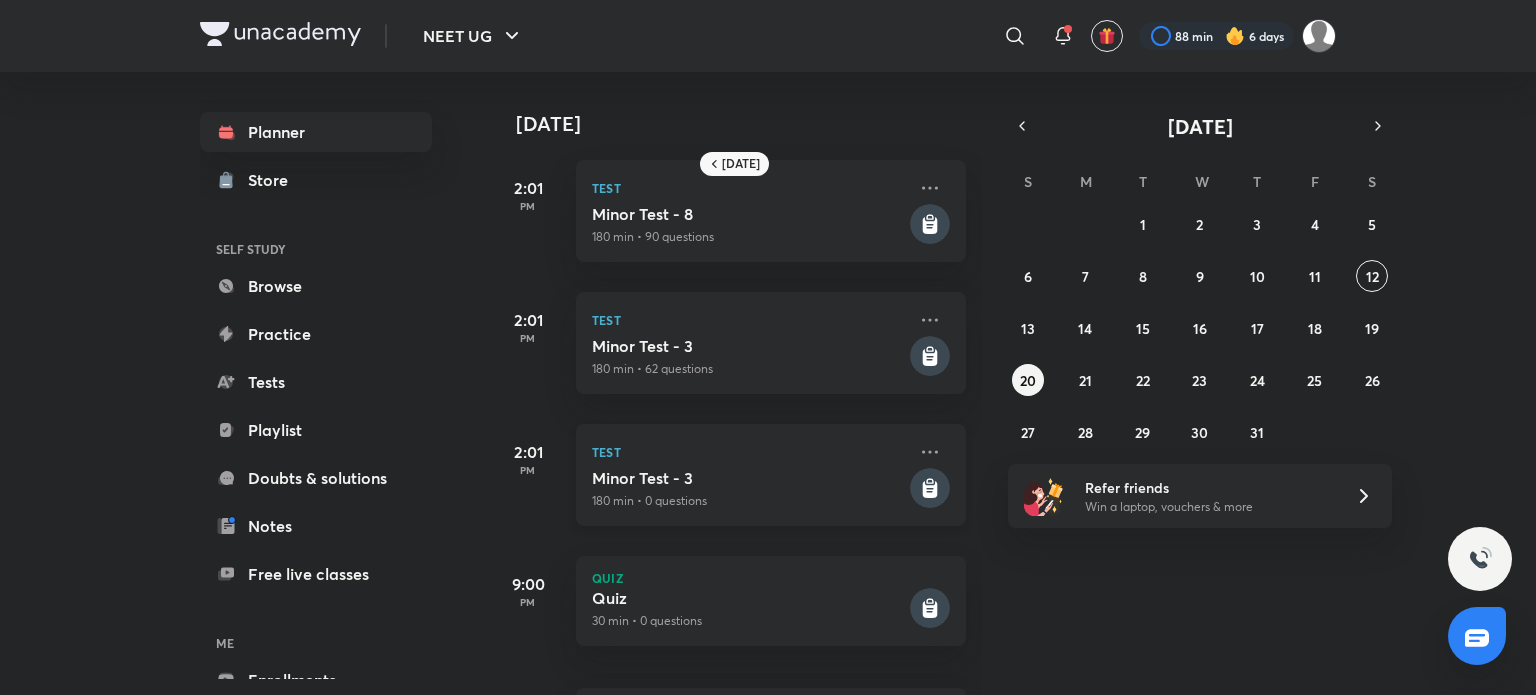 click on "180 min • 0 questions" at bounding box center [749, 501] 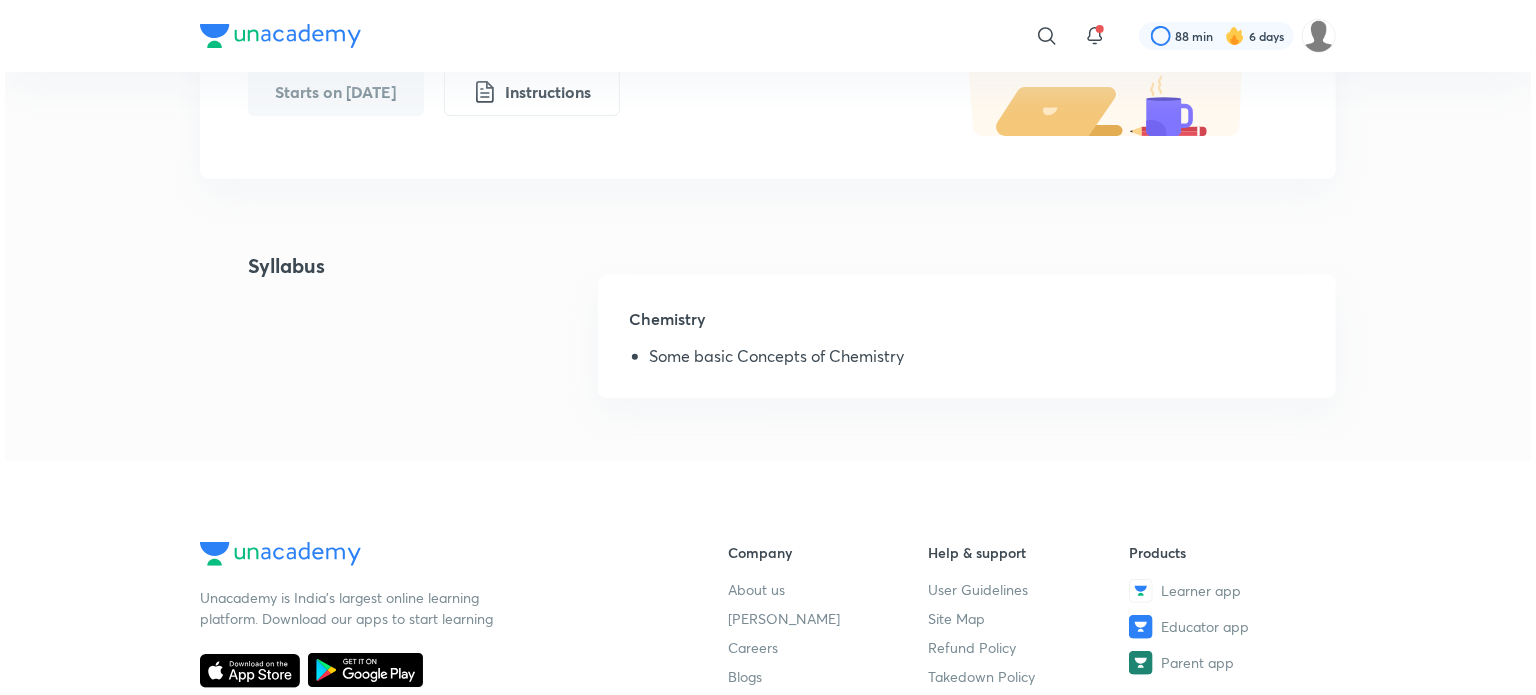 scroll, scrollTop: 0, scrollLeft: 0, axis: both 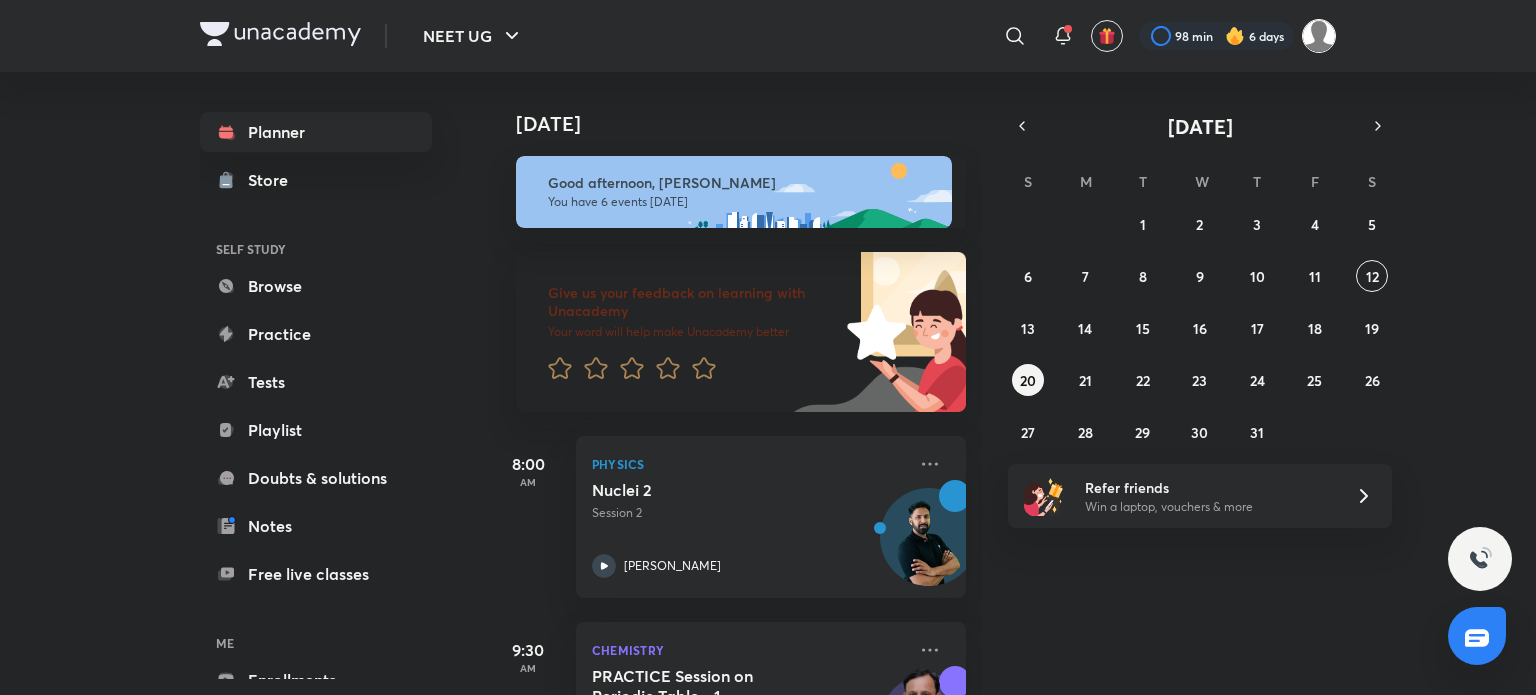 click at bounding box center (1319, 36) 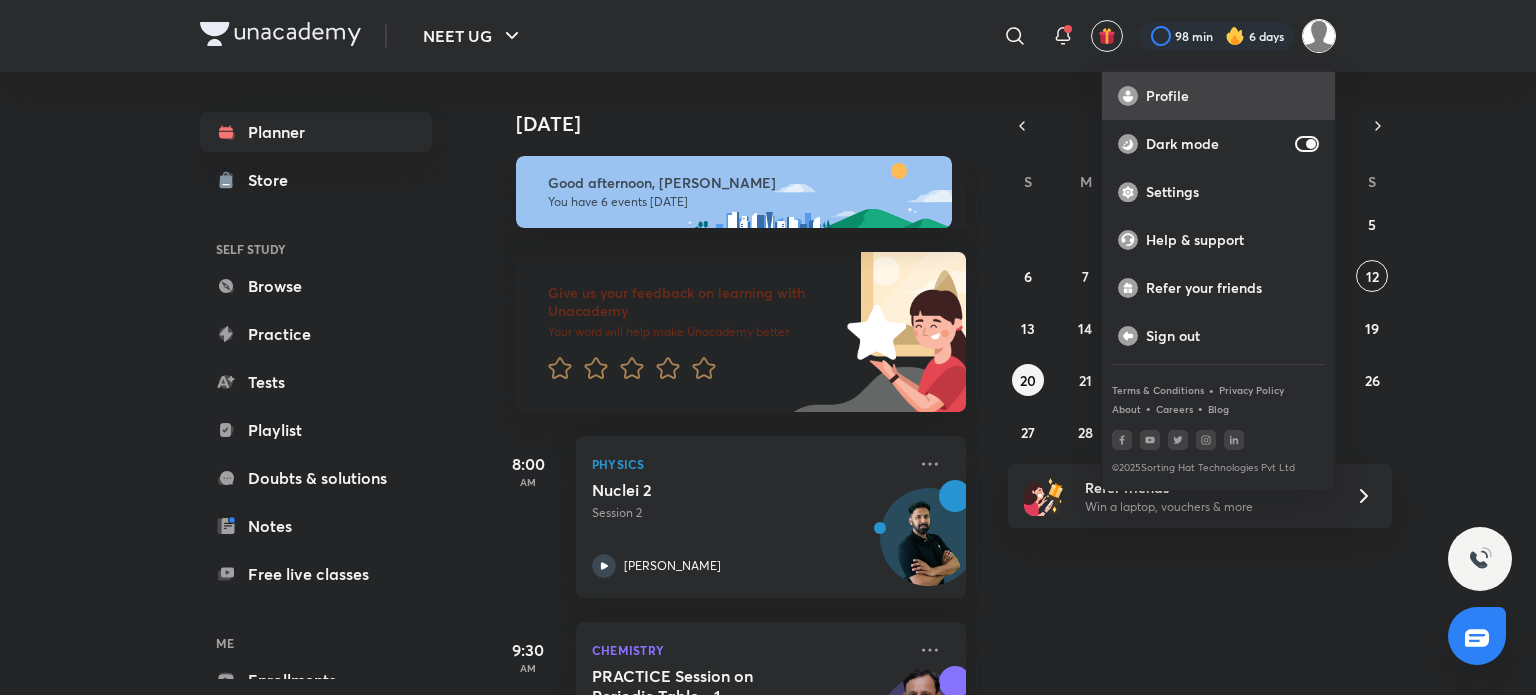 click on "Profile" at bounding box center [1232, 96] 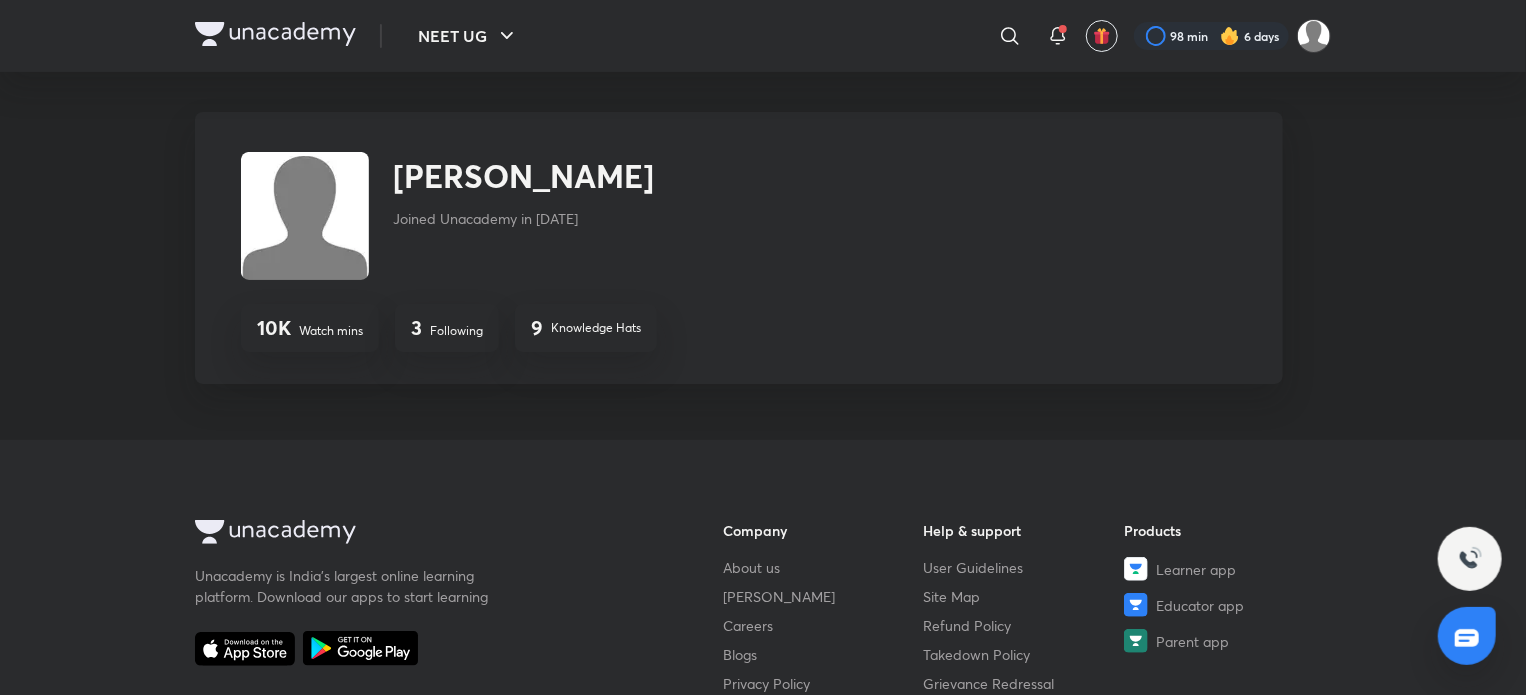 click on "98 min 6 days" at bounding box center (1224, 36) 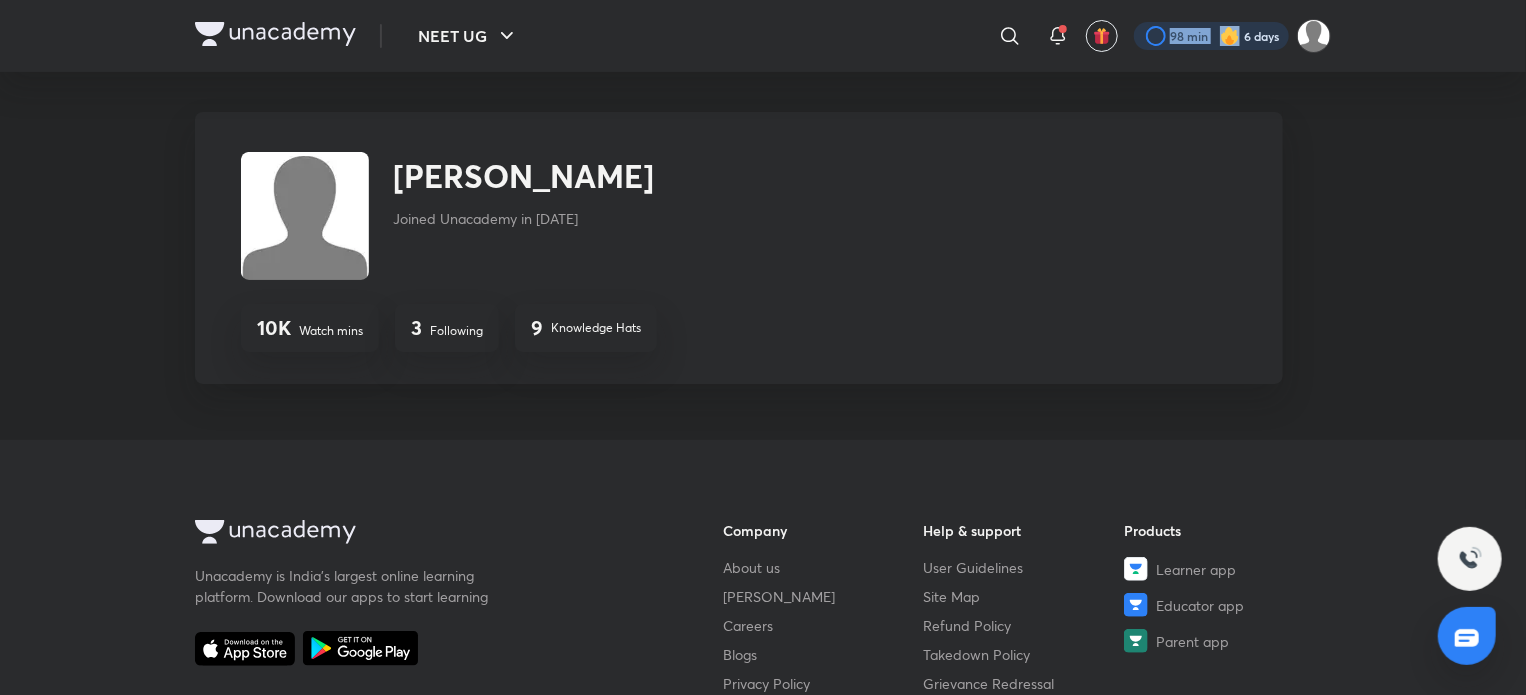 click on "98 min 6 days" at bounding box center [1224, 36] 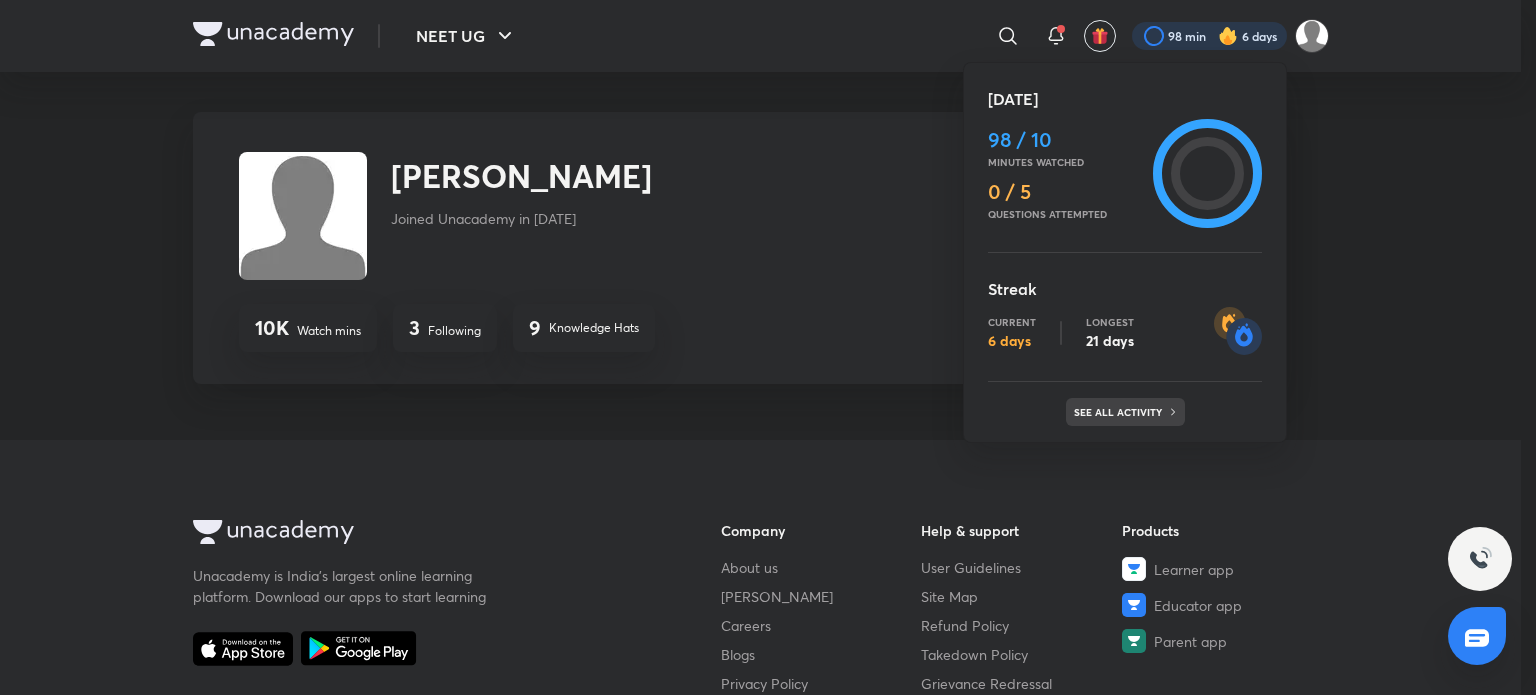 click on "See all activity" at bounding box center (1120, 412) 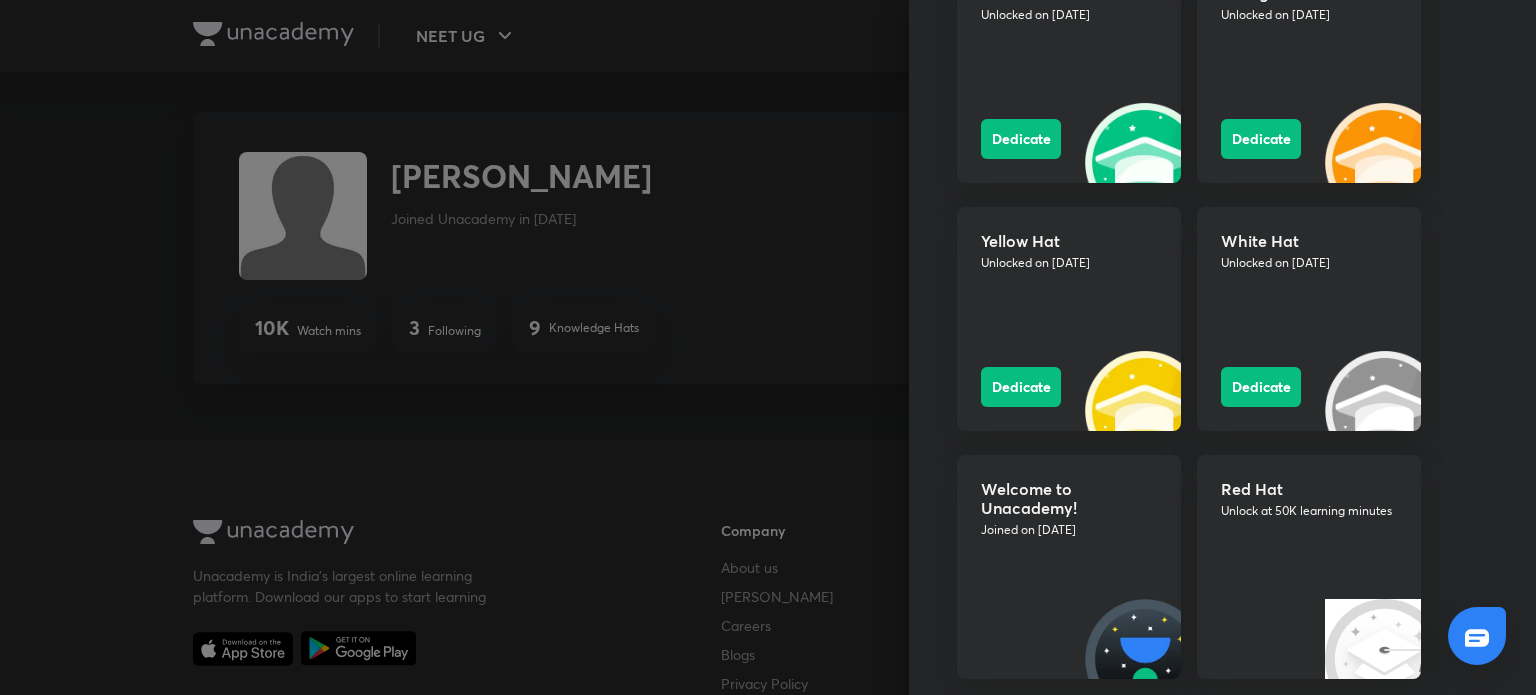 scroll, scrollTop: 2435, scrollLeft: 0, axis: vertical 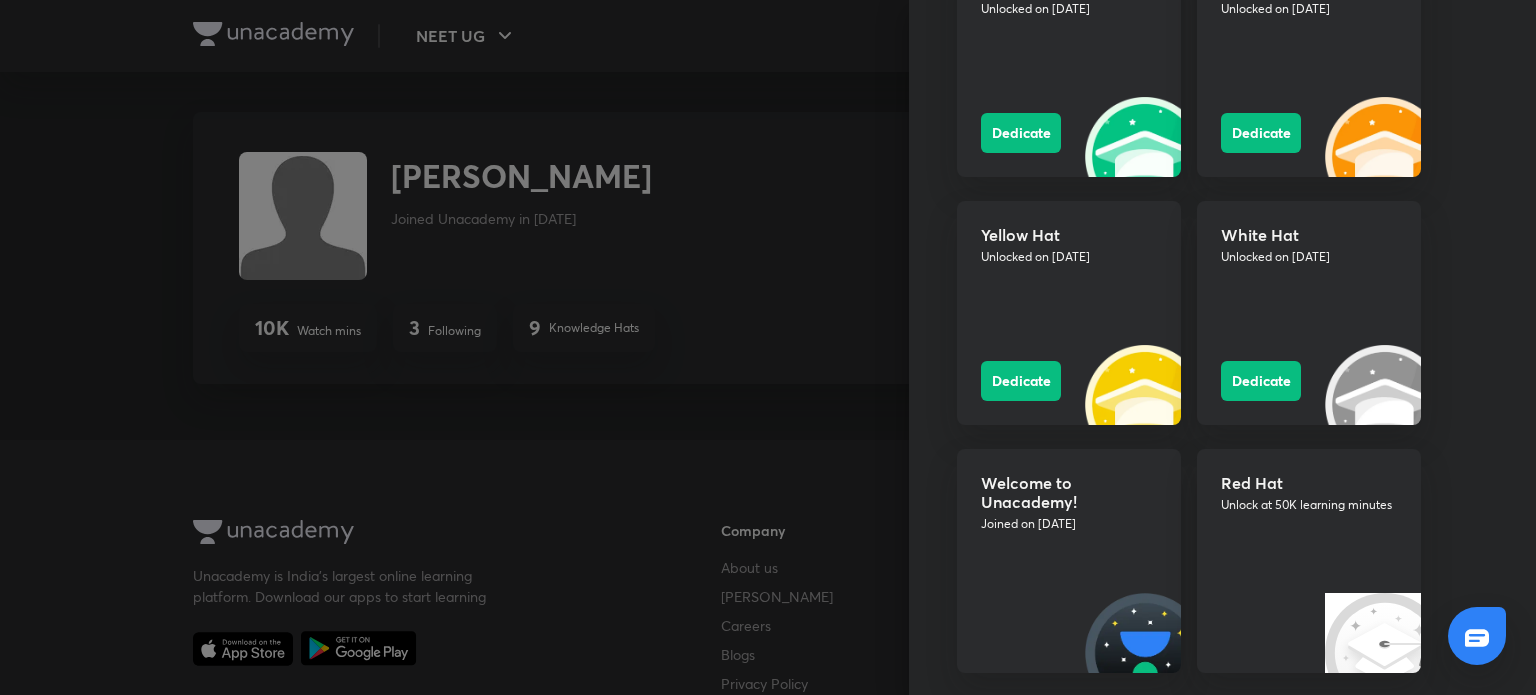 click on "Red Hat Unlock at 50K learning minutes" at bounding box center [1309, 561] 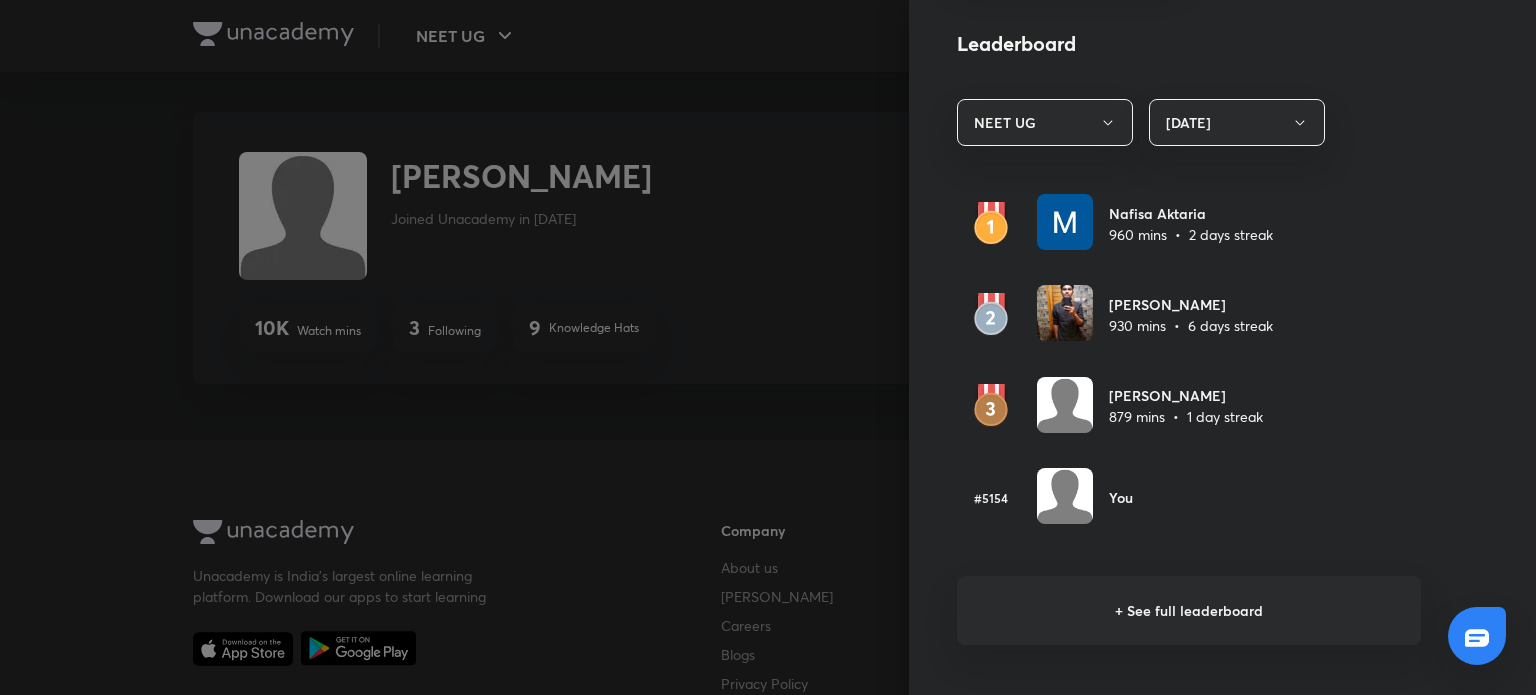 scroll, scrollTop: 1120, scrollLeft: 0, axis: vertical 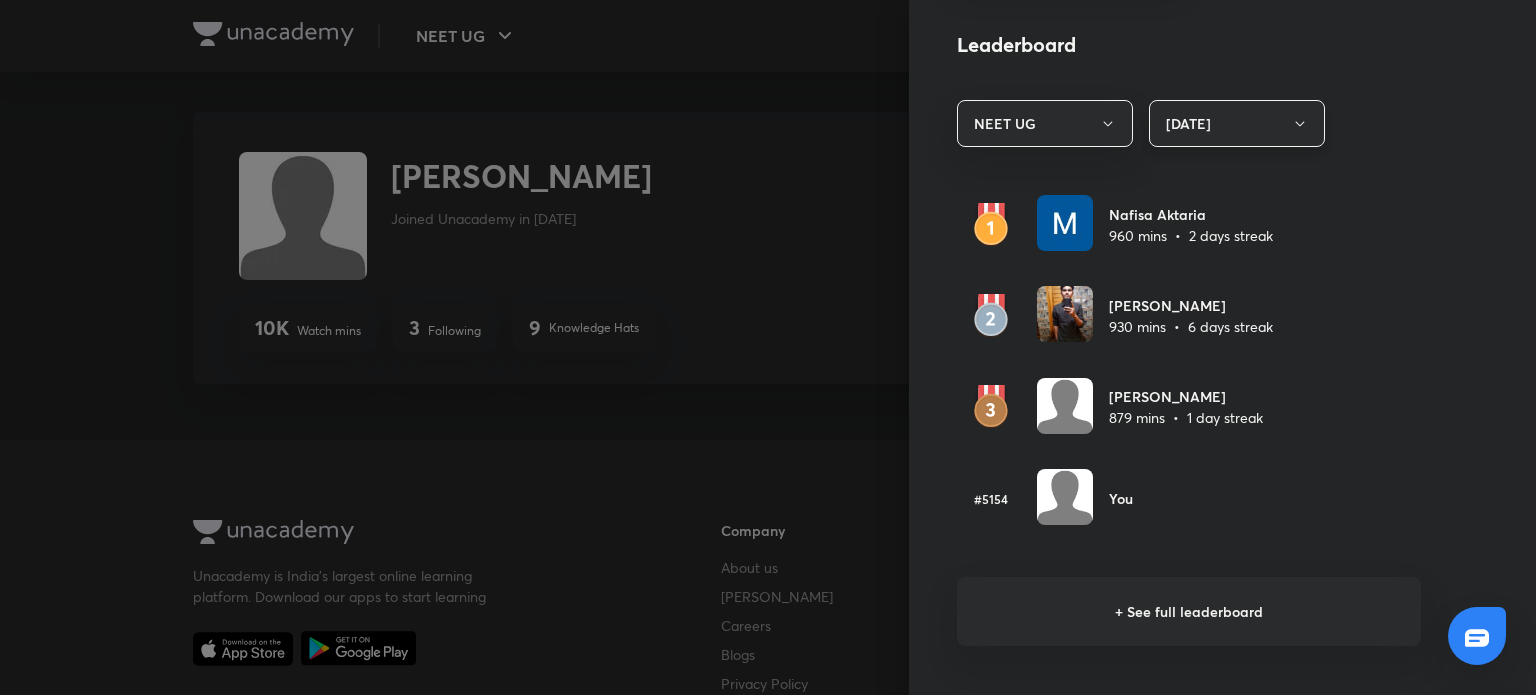 click on "[DATE]" at bounding box center [1237, 123] 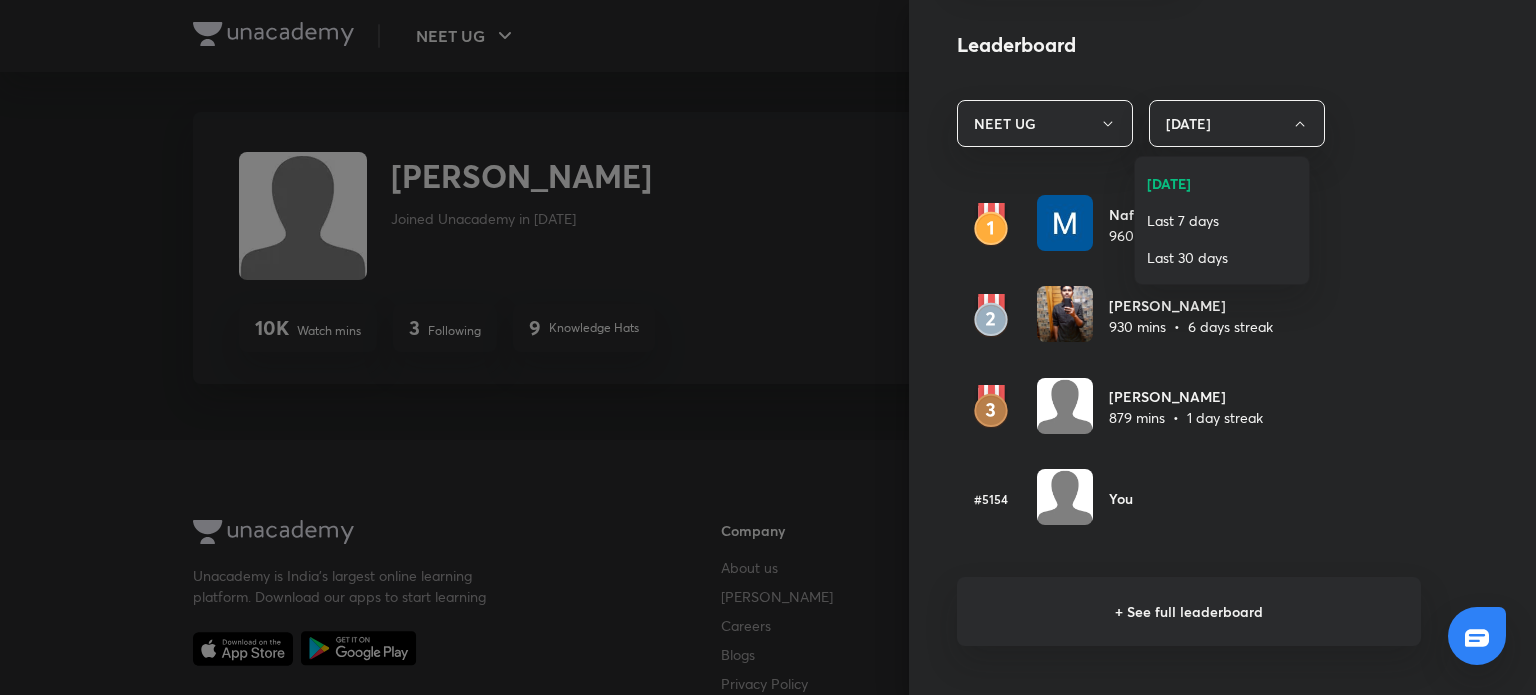click on "Last 30 days" at bounding box center [1222, 257] 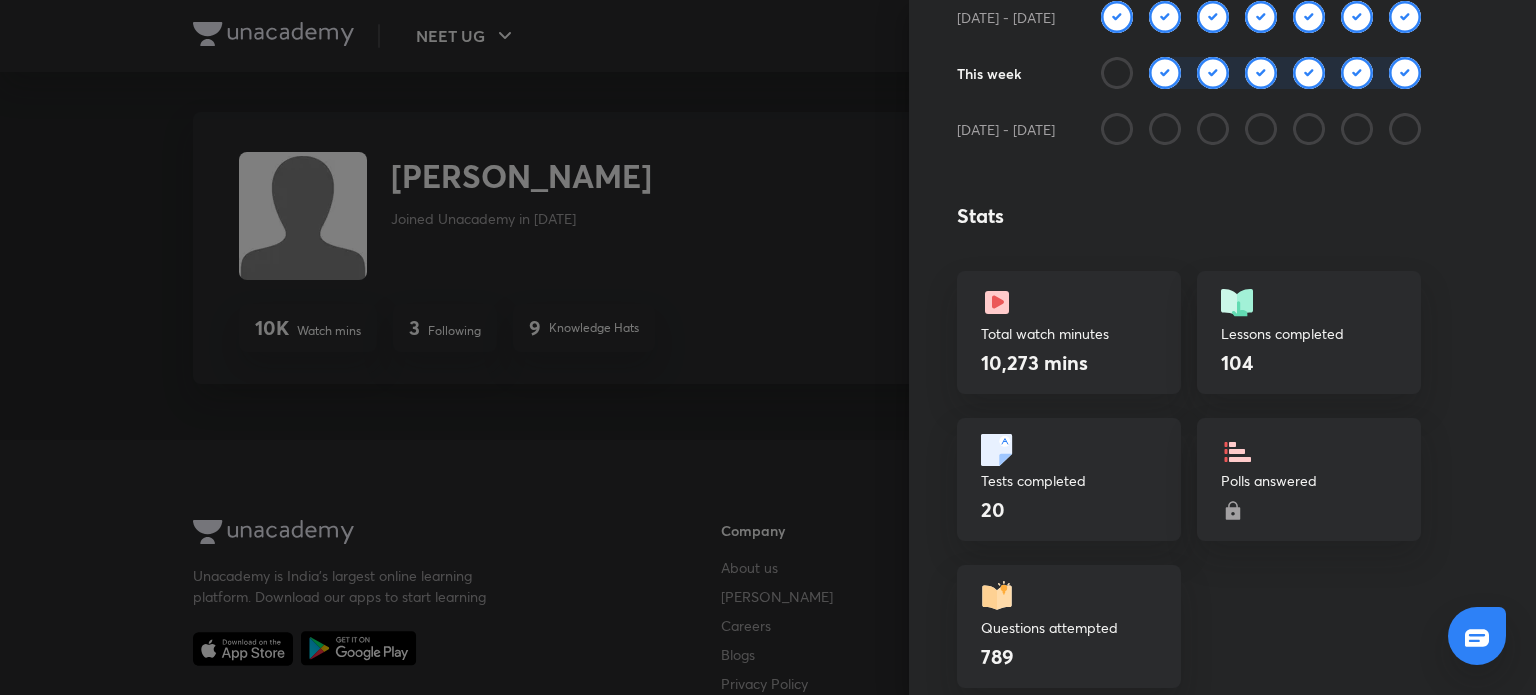 scroll, scrollTop: 404, scrollLeft: 0, axis: vertical 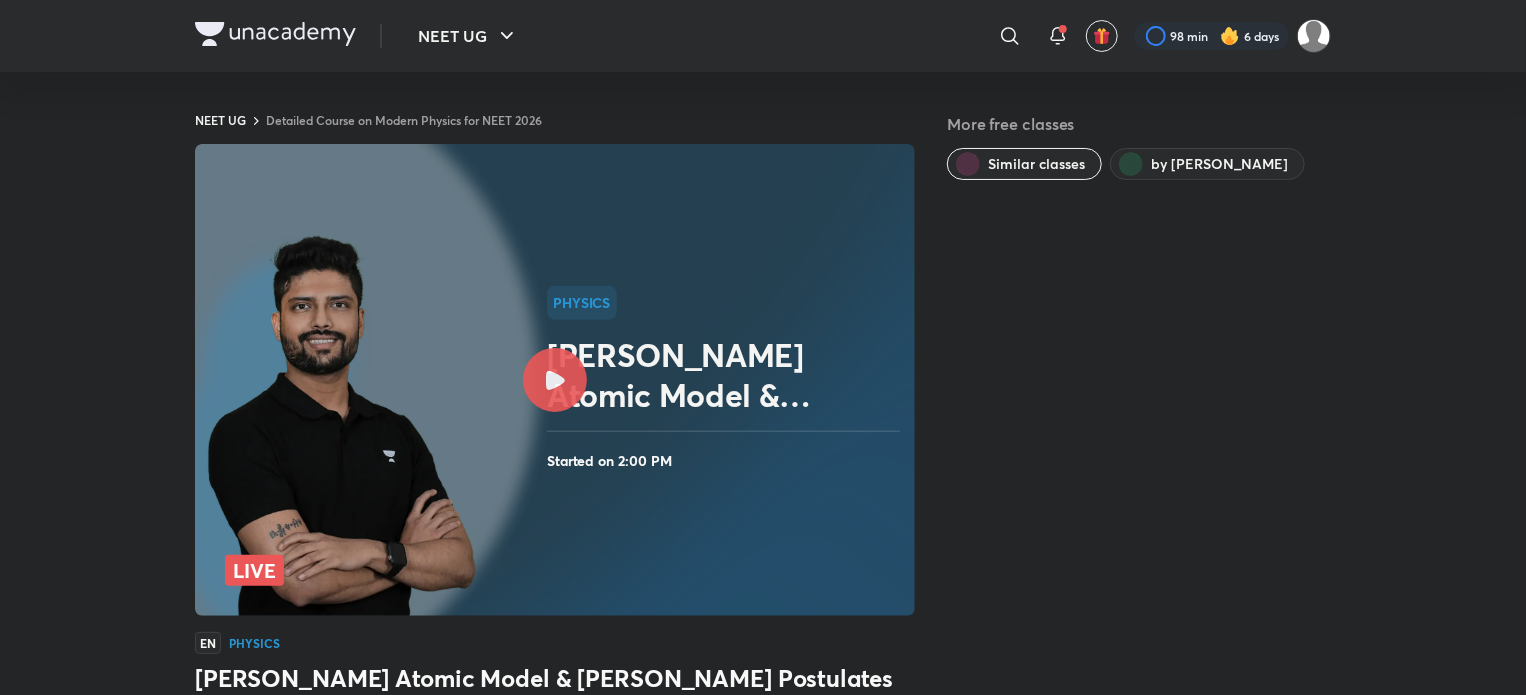 click at bounding box center (555, 380) 